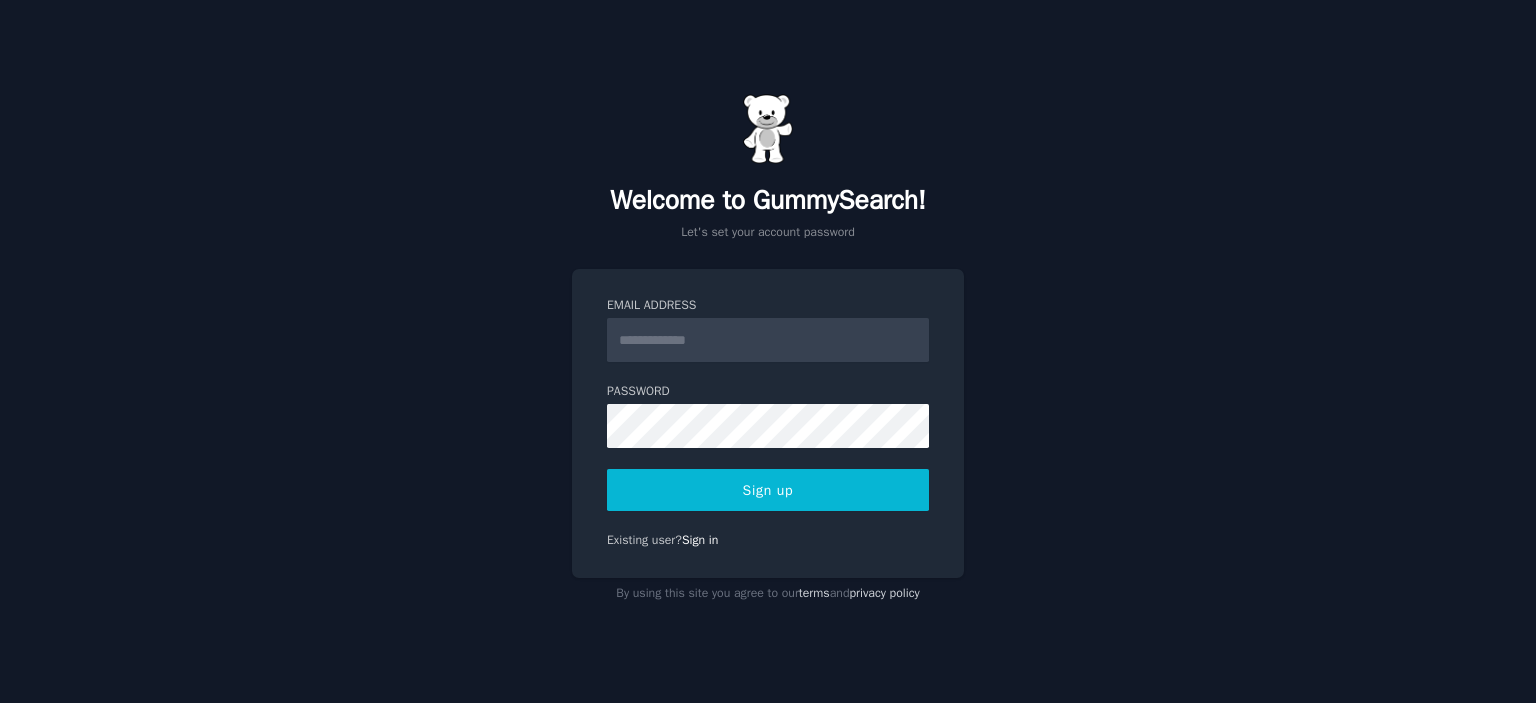 scroll, scrollTop: 0, scrollLeft: 0, axis: both 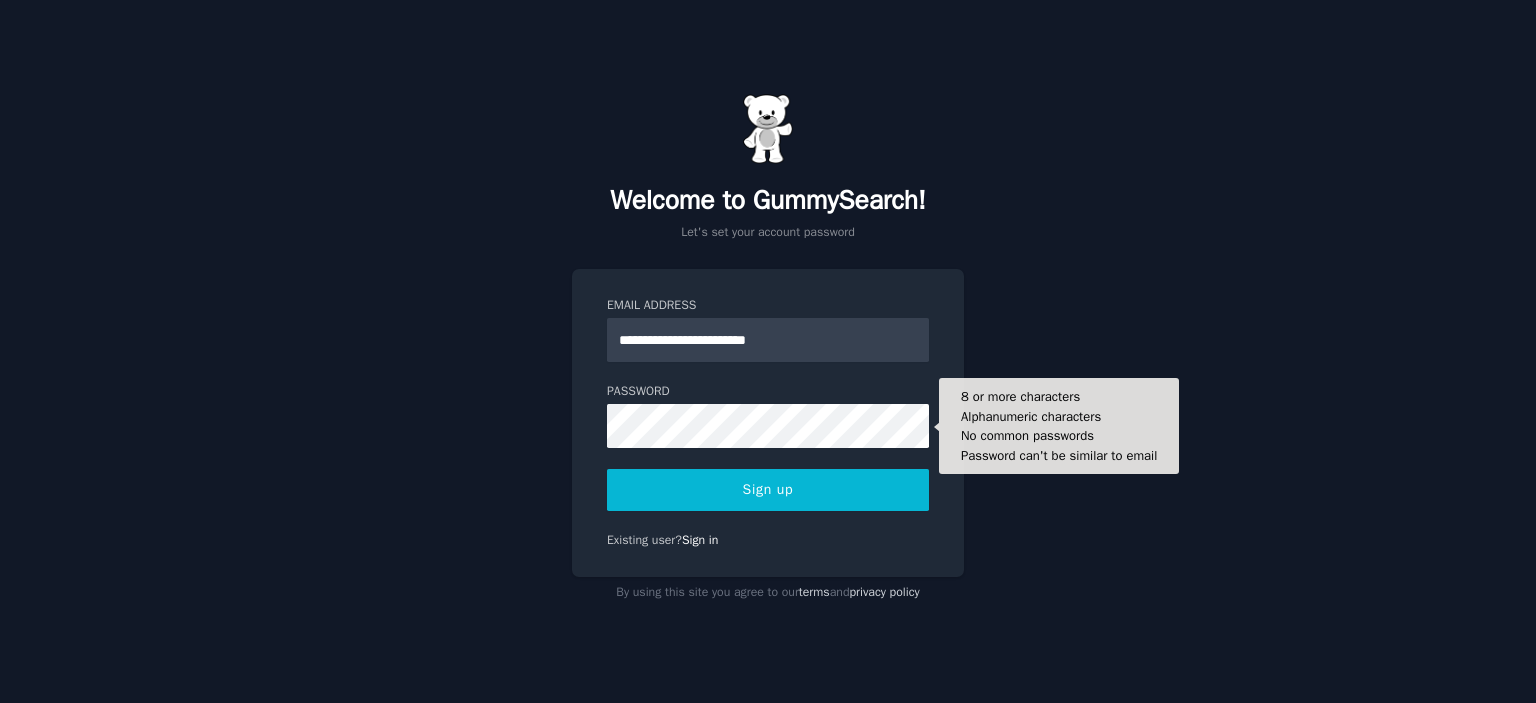 type on "**********" 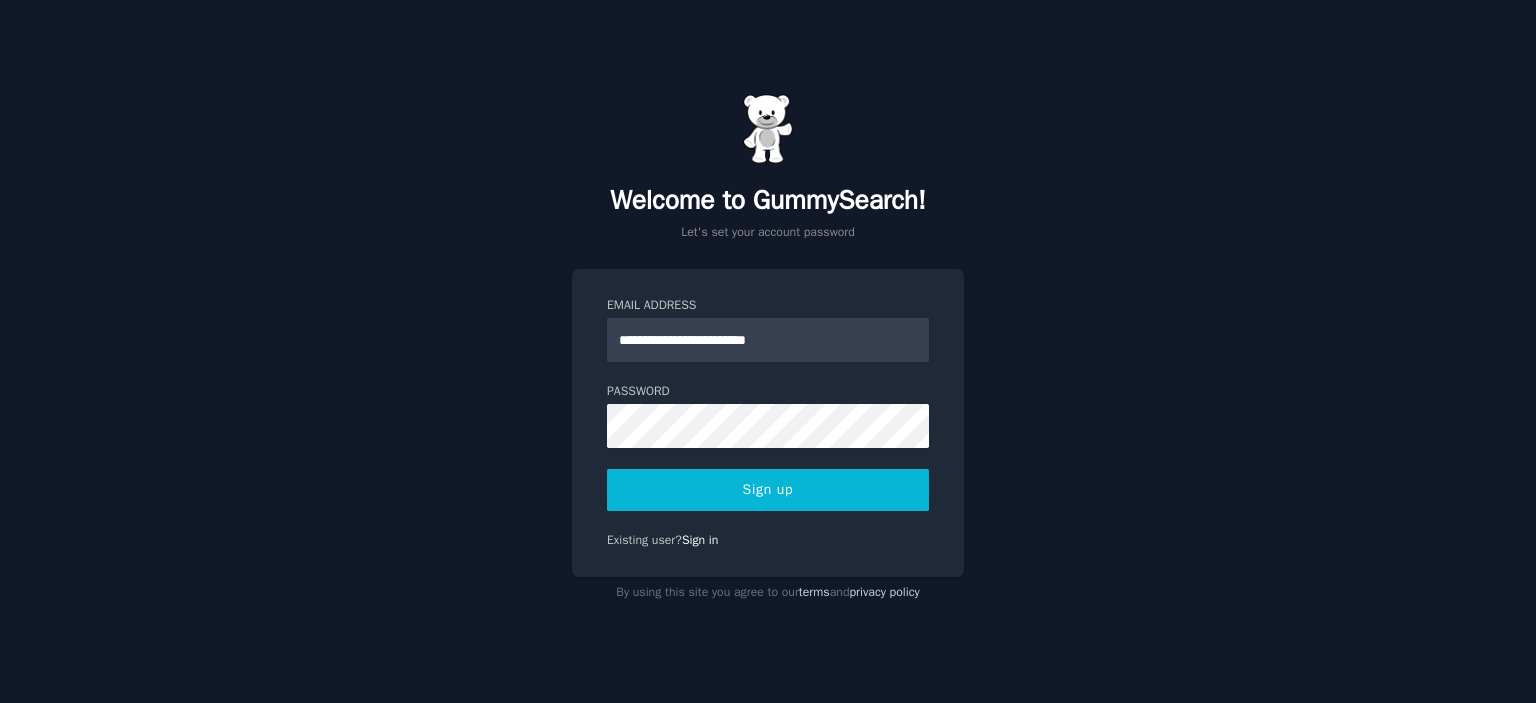click on "Sign up" at bounding box center [768, 490] 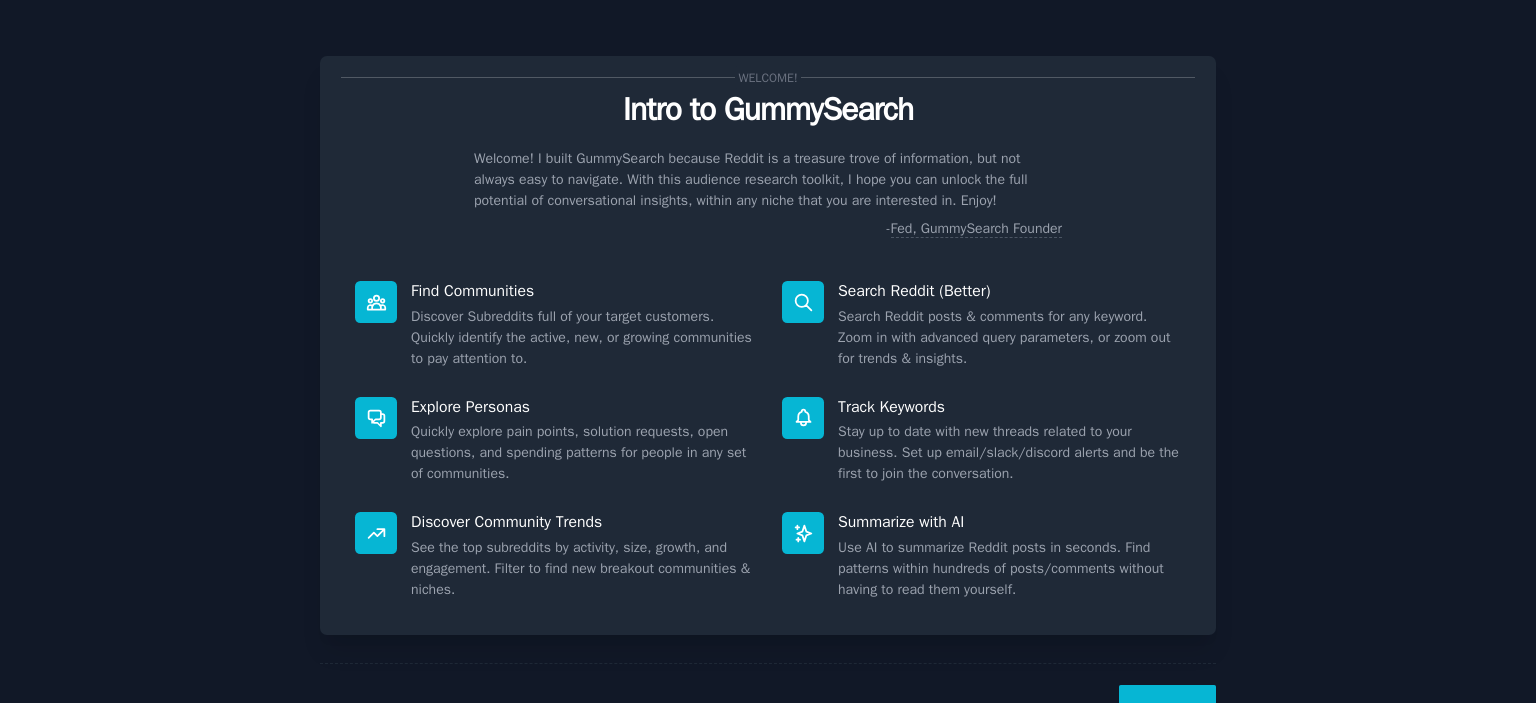 scroll, scrollTop: 0, scrollLeft: 0, axis: both 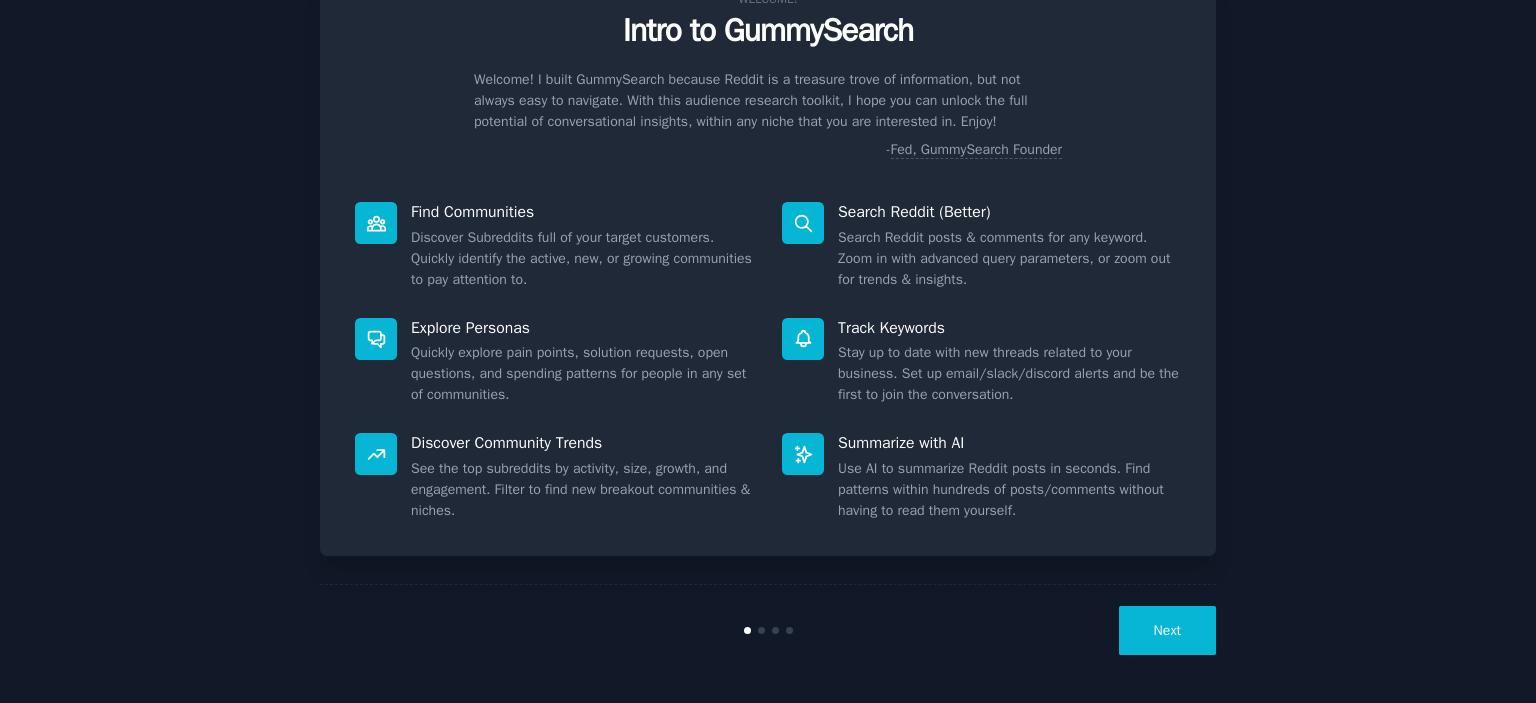 click on "Next" at bounding box center [1167, 630] 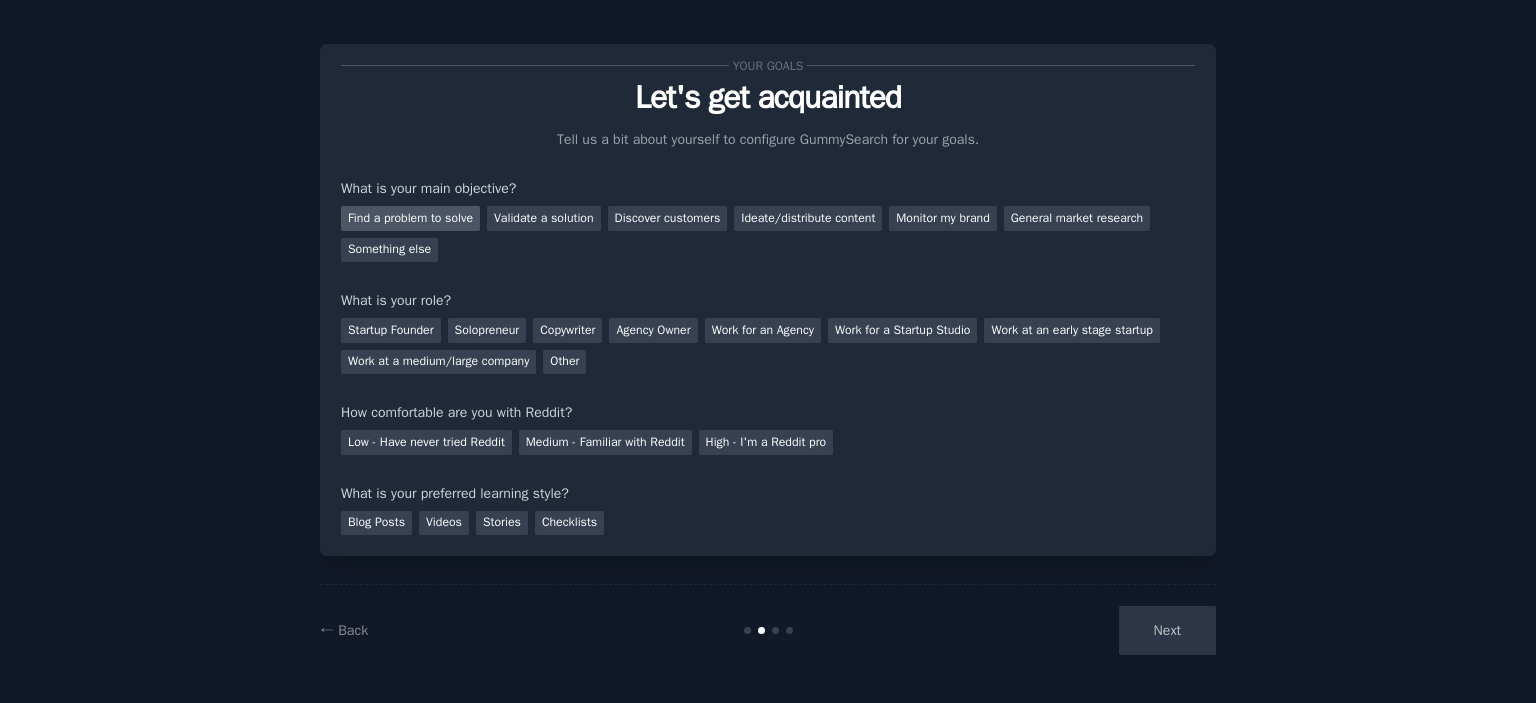 click on "Find a problem to solve" at bounding box center [410, 218] 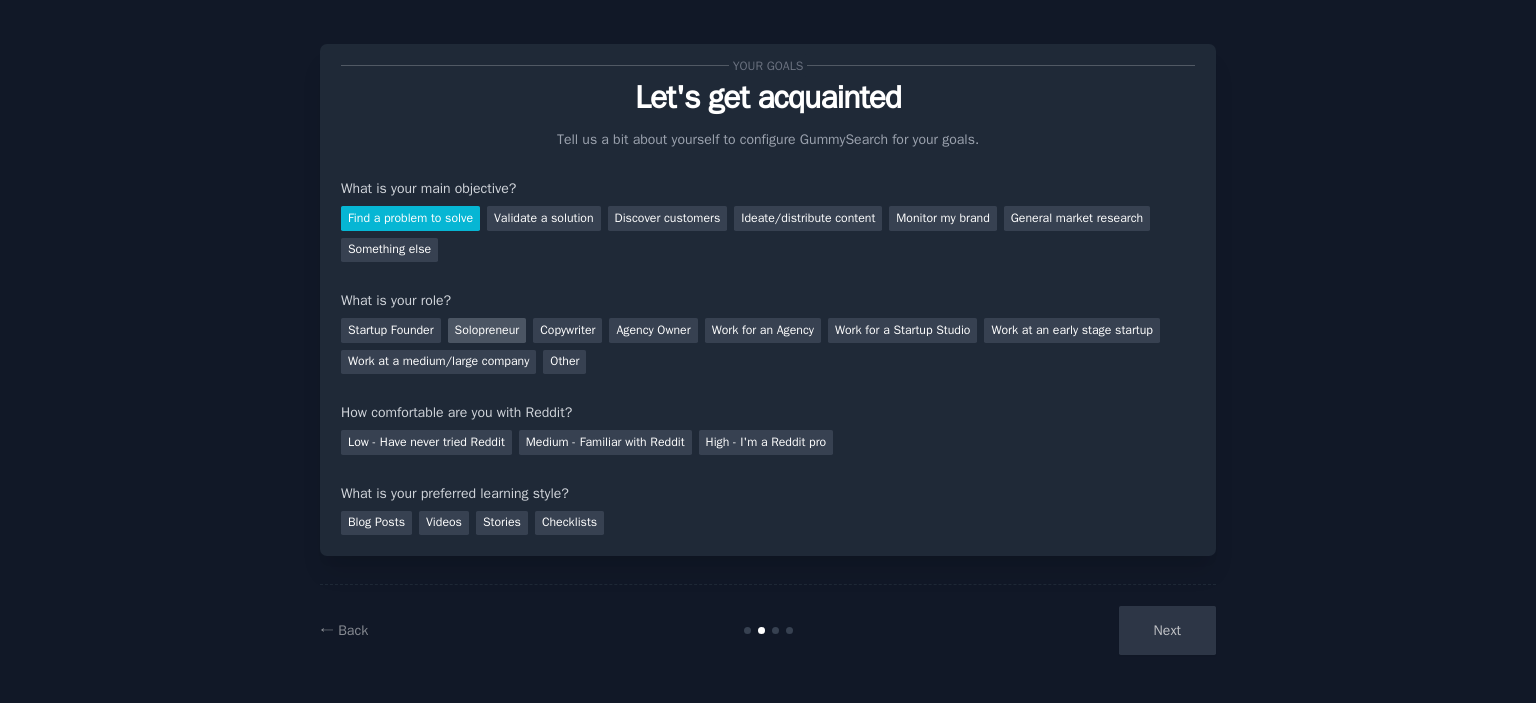 click on "Solopreneur" at bounding box center (487, 330) 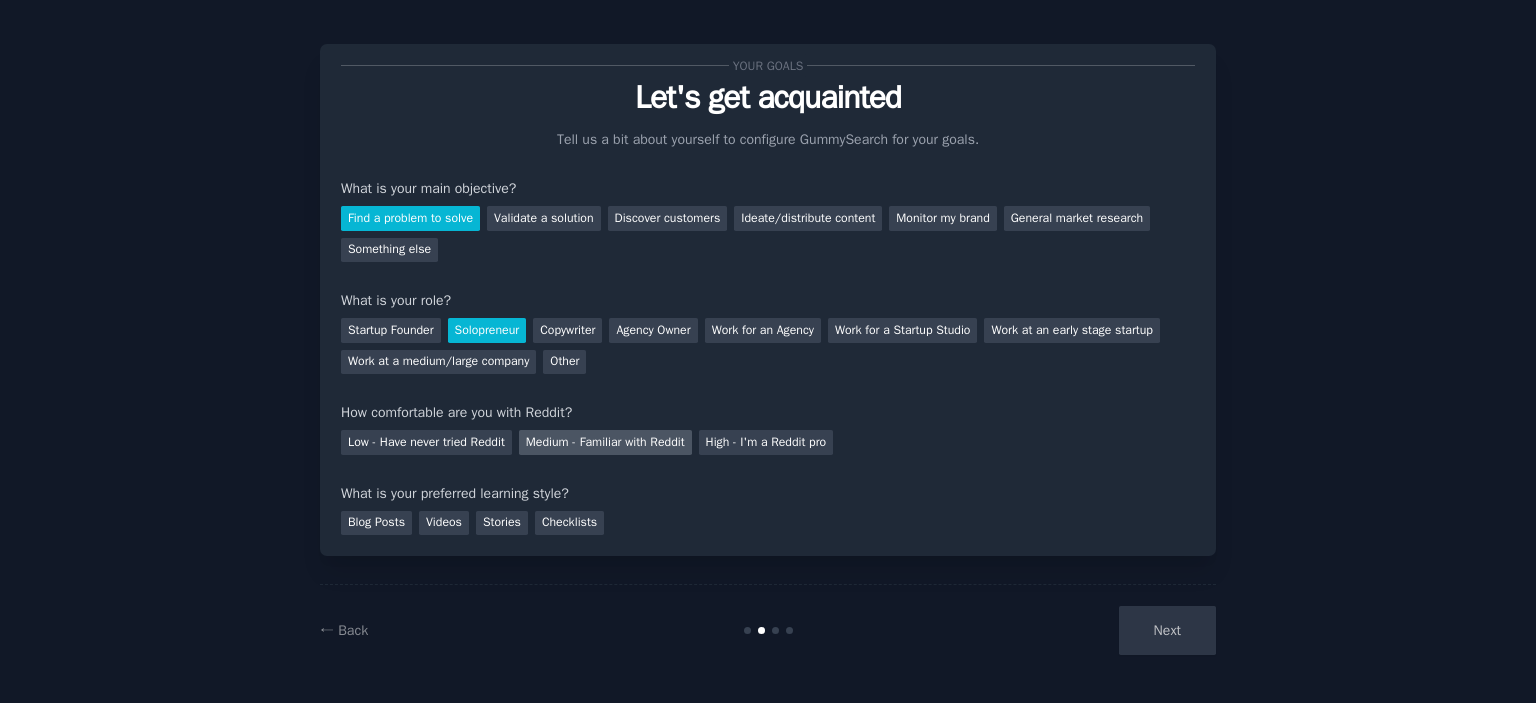 click on "Medium - Familiar with Reddit" at bounding box center (605, 442) 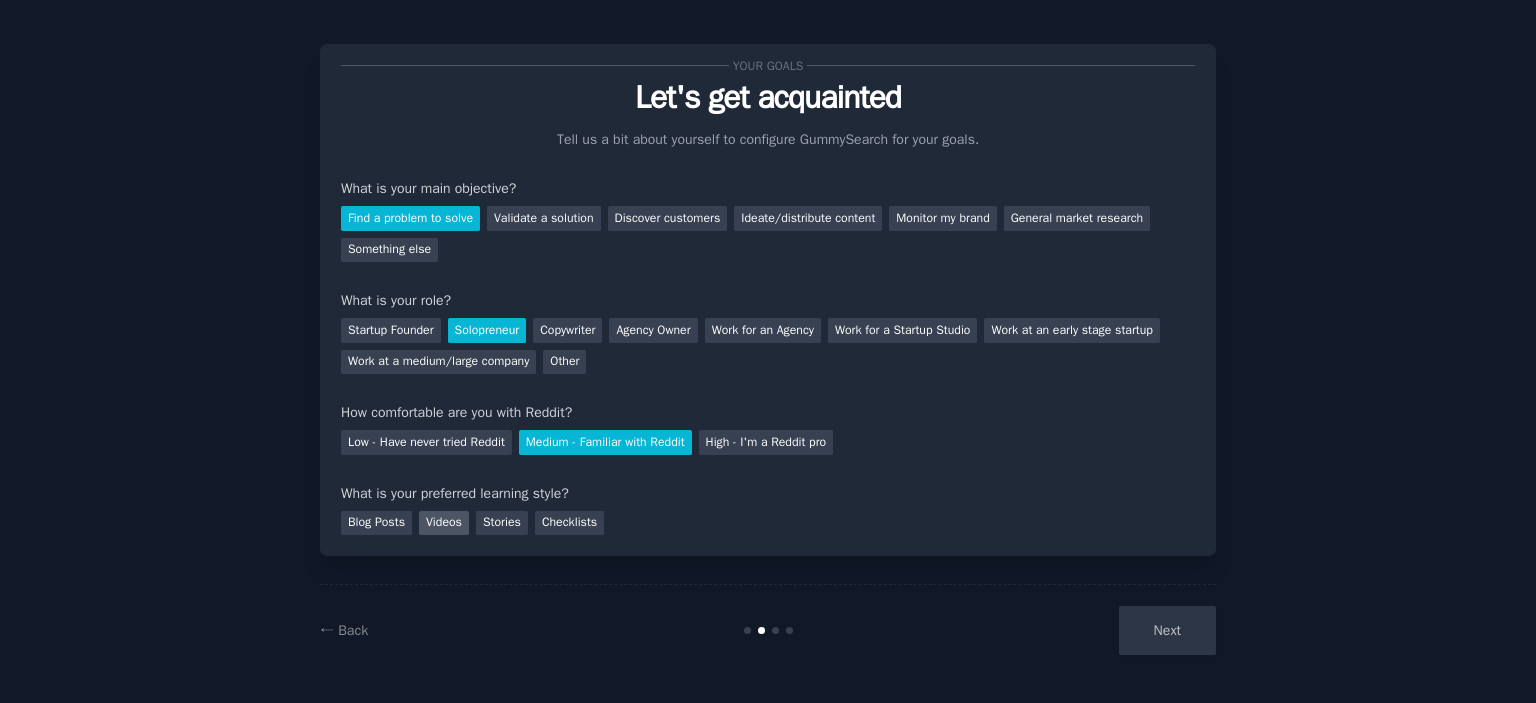 click on "Videos" at bounding box center [444, 523] 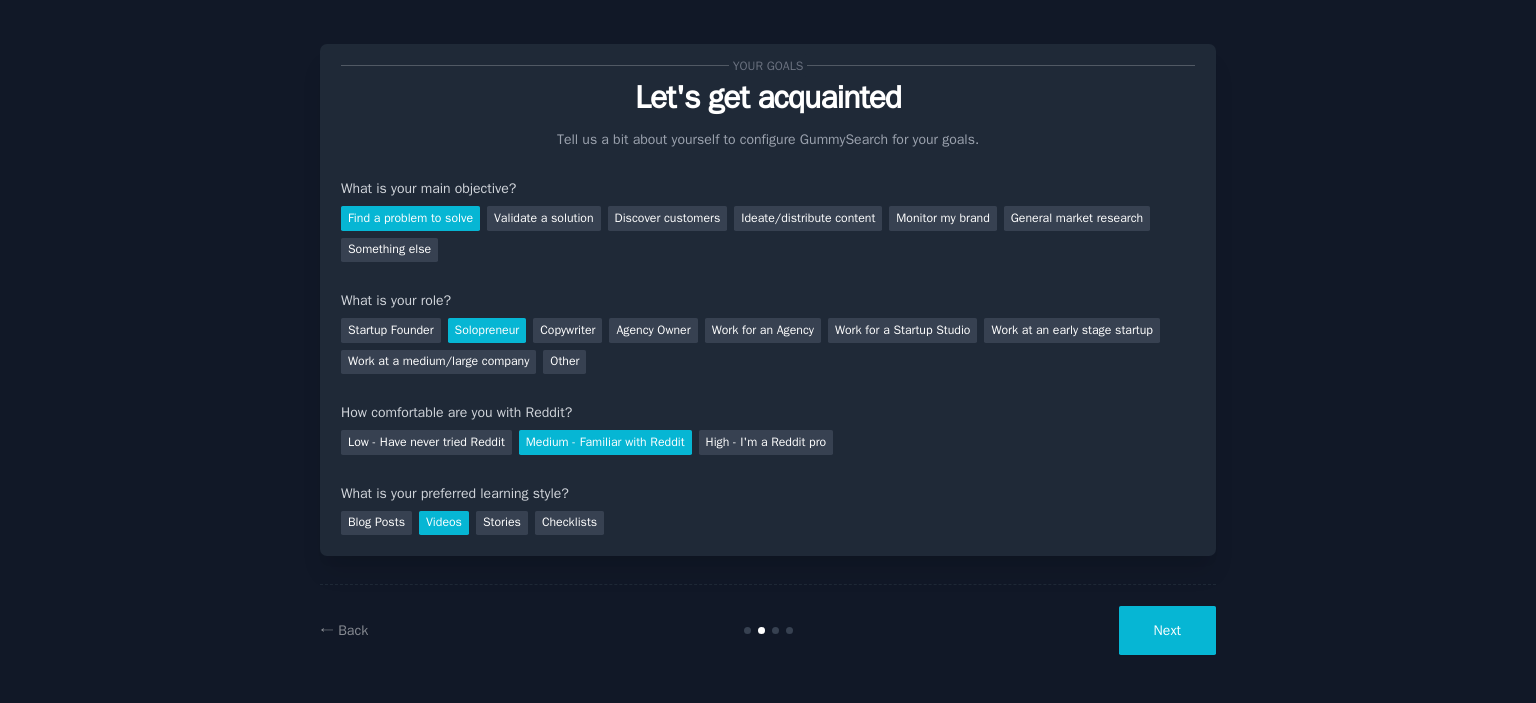 click on "Next" at bounding box center [1167, 630] 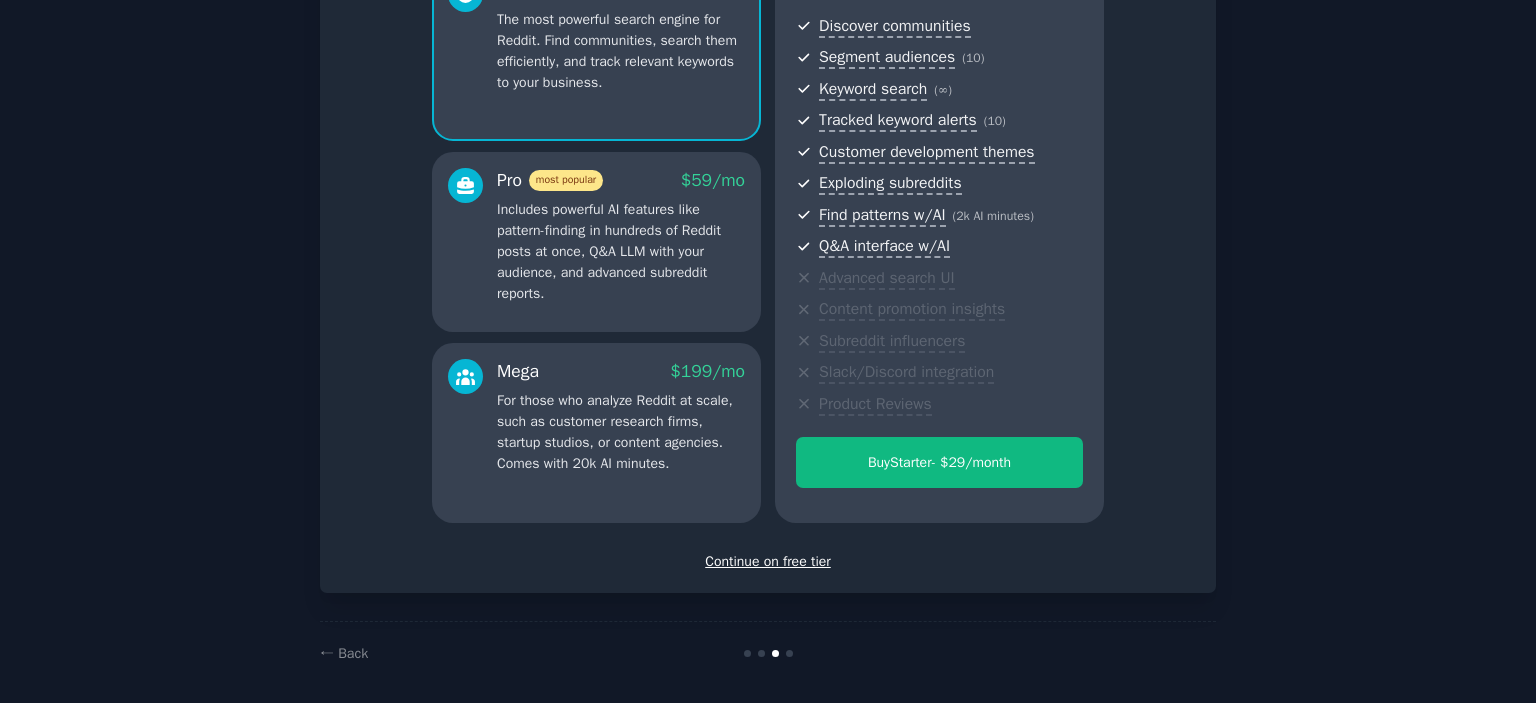 scroll, scrollTop: 227, scrollLeft: 0, axis: vertical 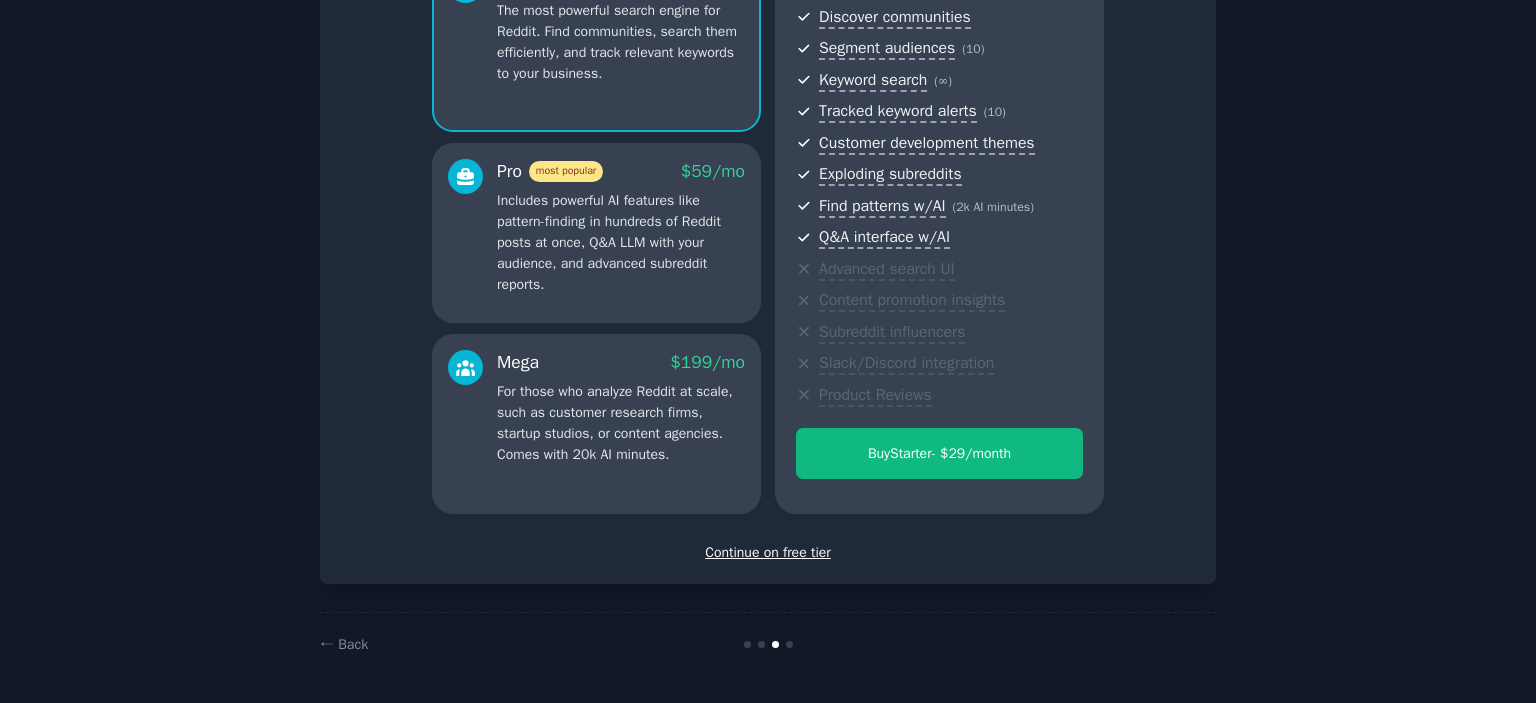 click on "Continue on free tier" at bounding box center [768, 552] 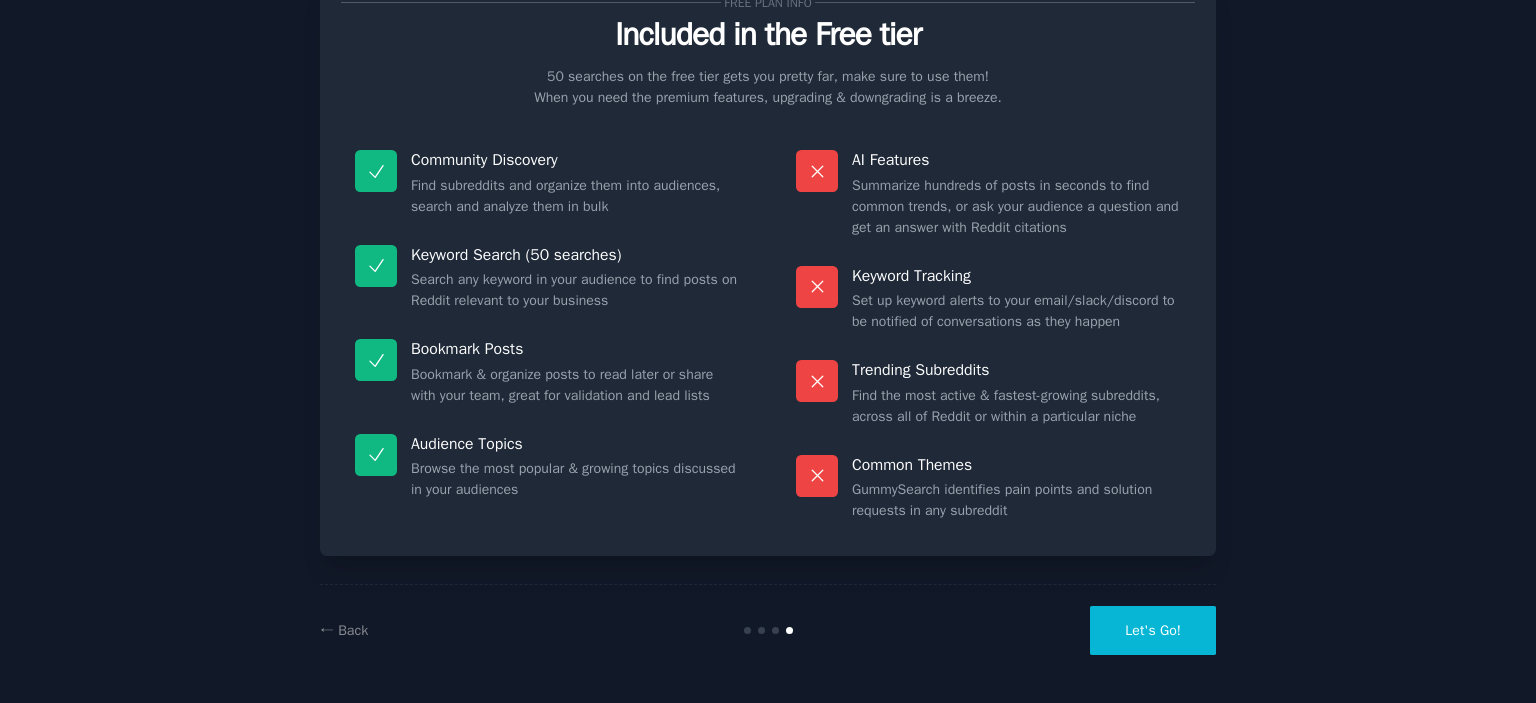 click on "Let's Go!" at bounding box center (1153, 630) 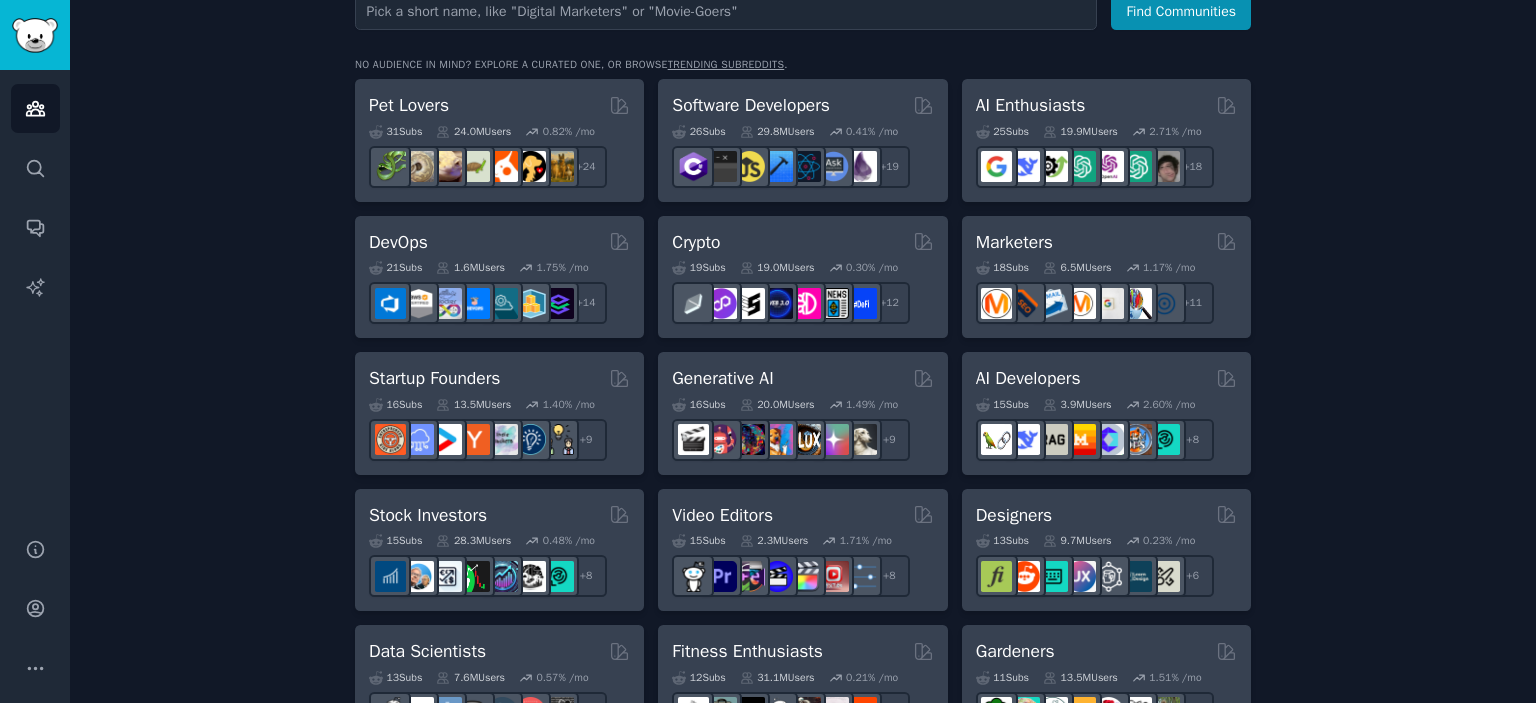 scroll, scrollTop: 309, scrollLeft: 0, axis: vertical 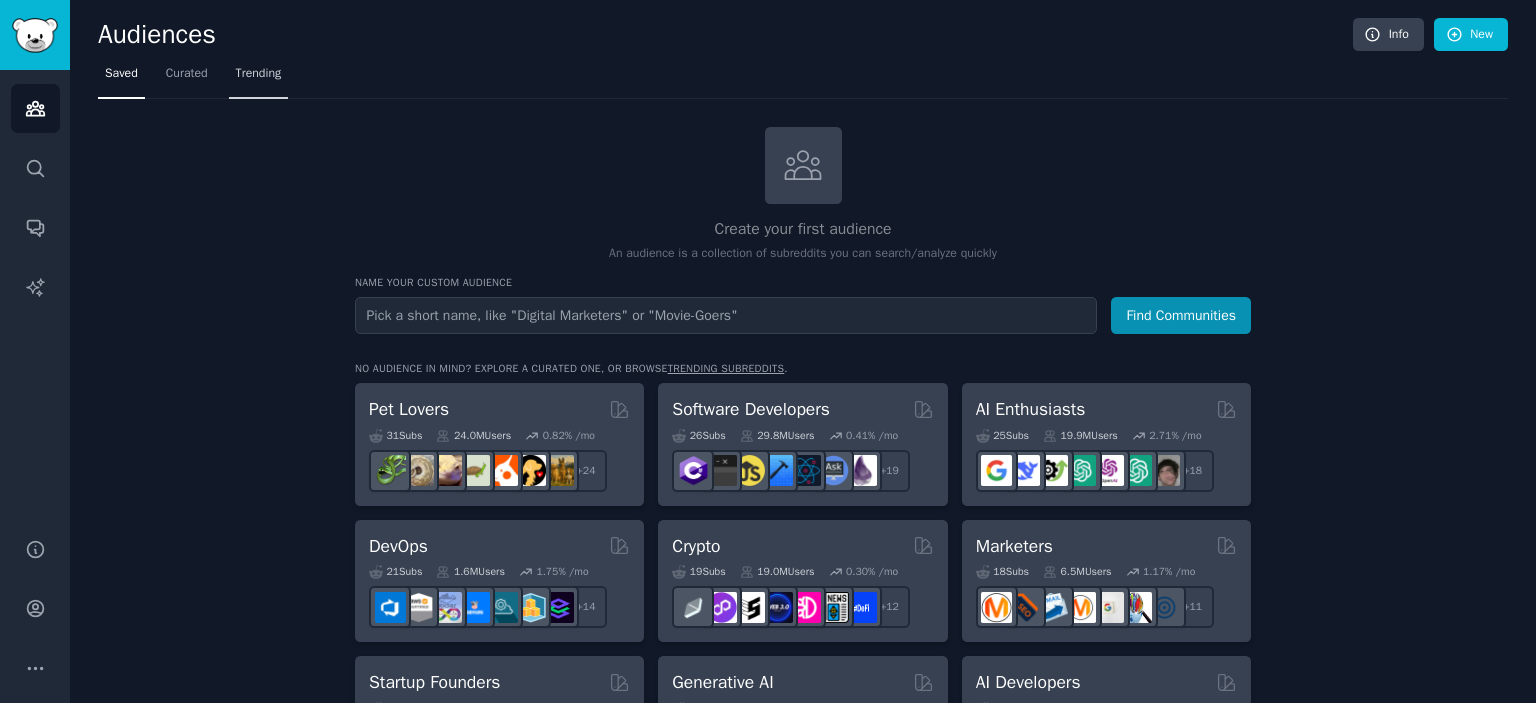 click on "Trending" at bounding box center [259, 74] 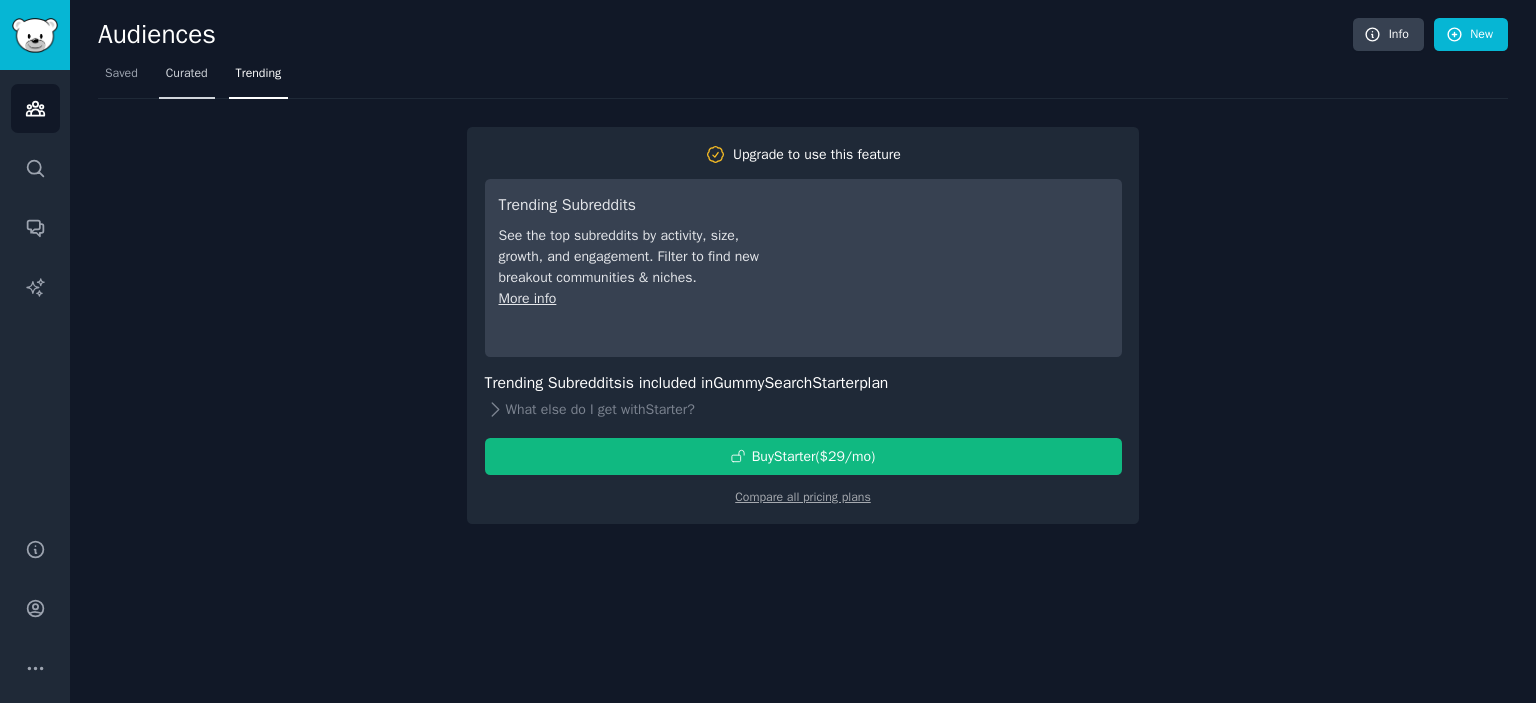 click on "Curated" at bounding box center [187, 74] 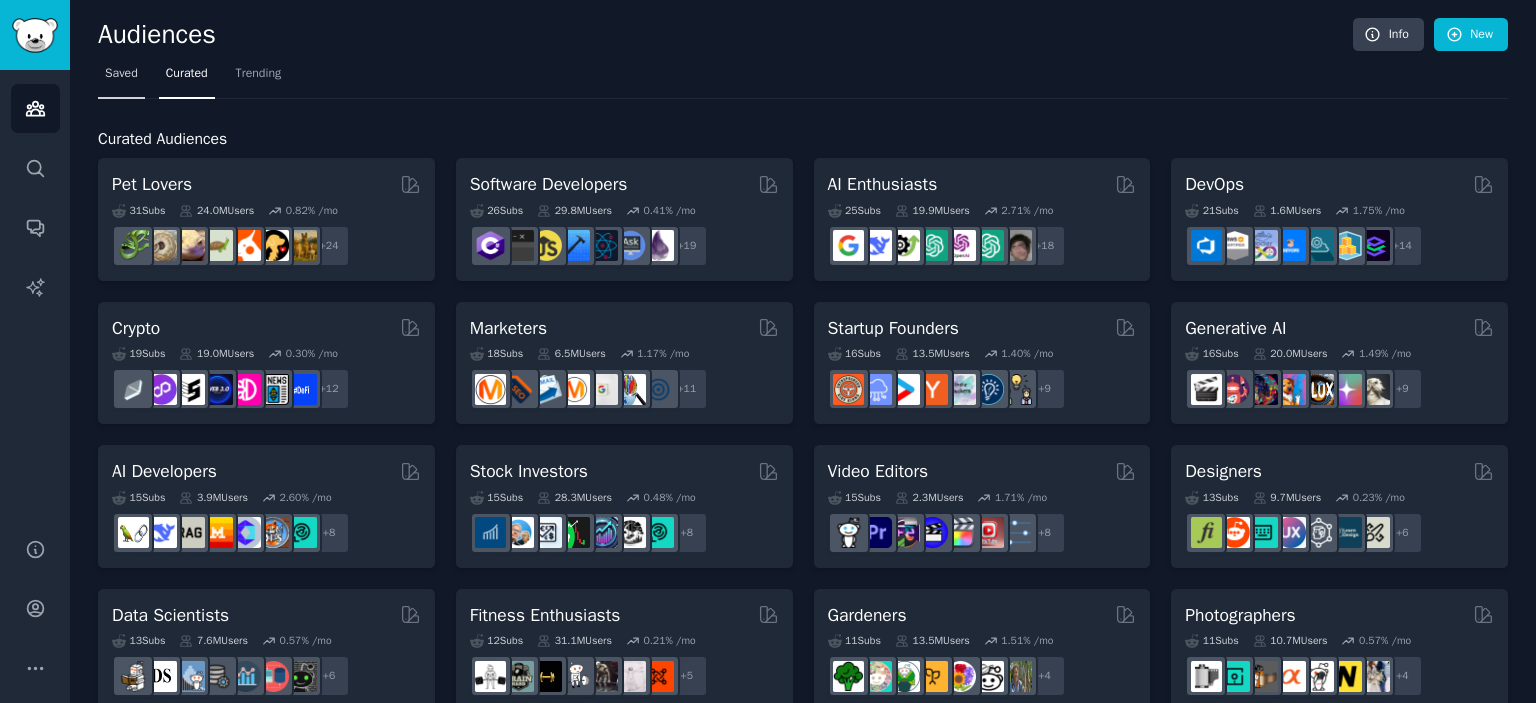 click on "Saved" at bounding box center [121, 74] 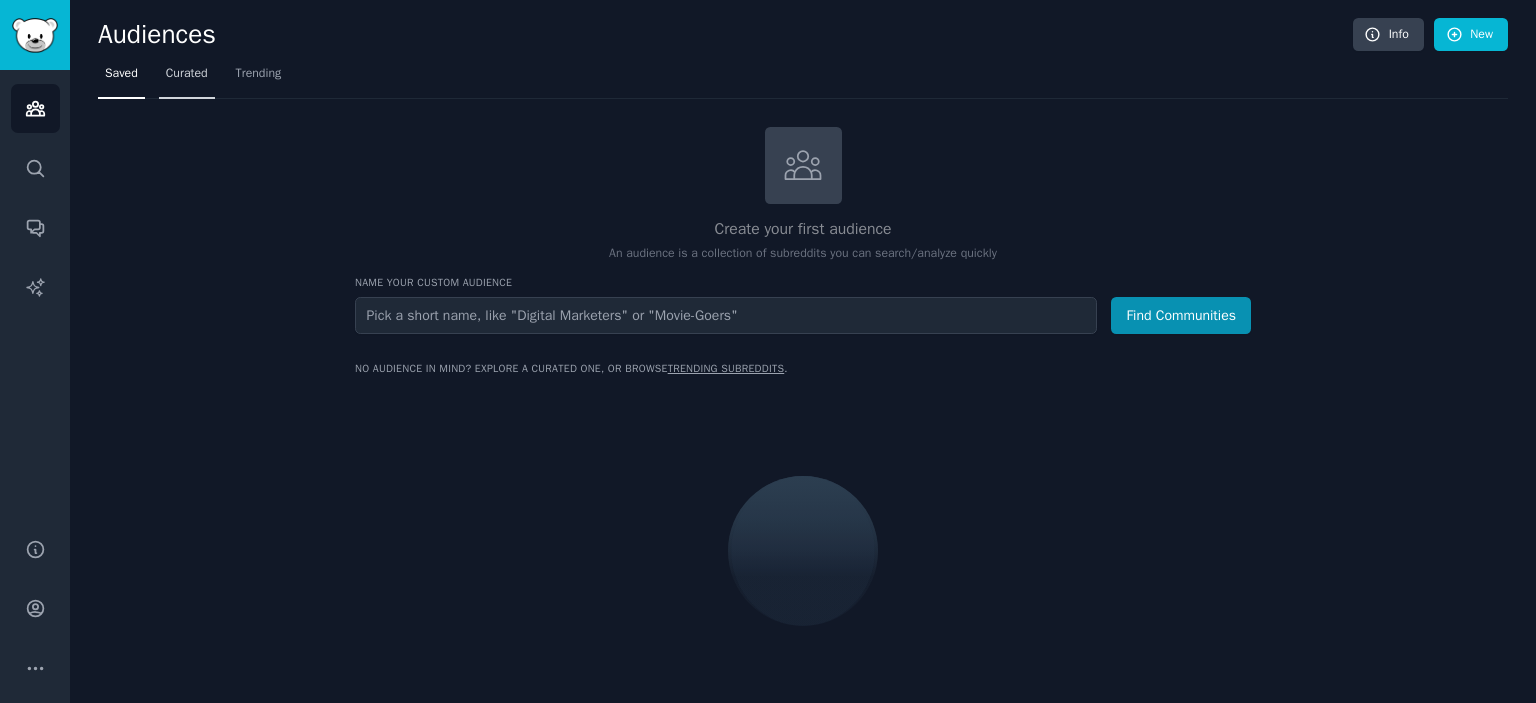 click on "Curated" at bounding box center (187, 74) 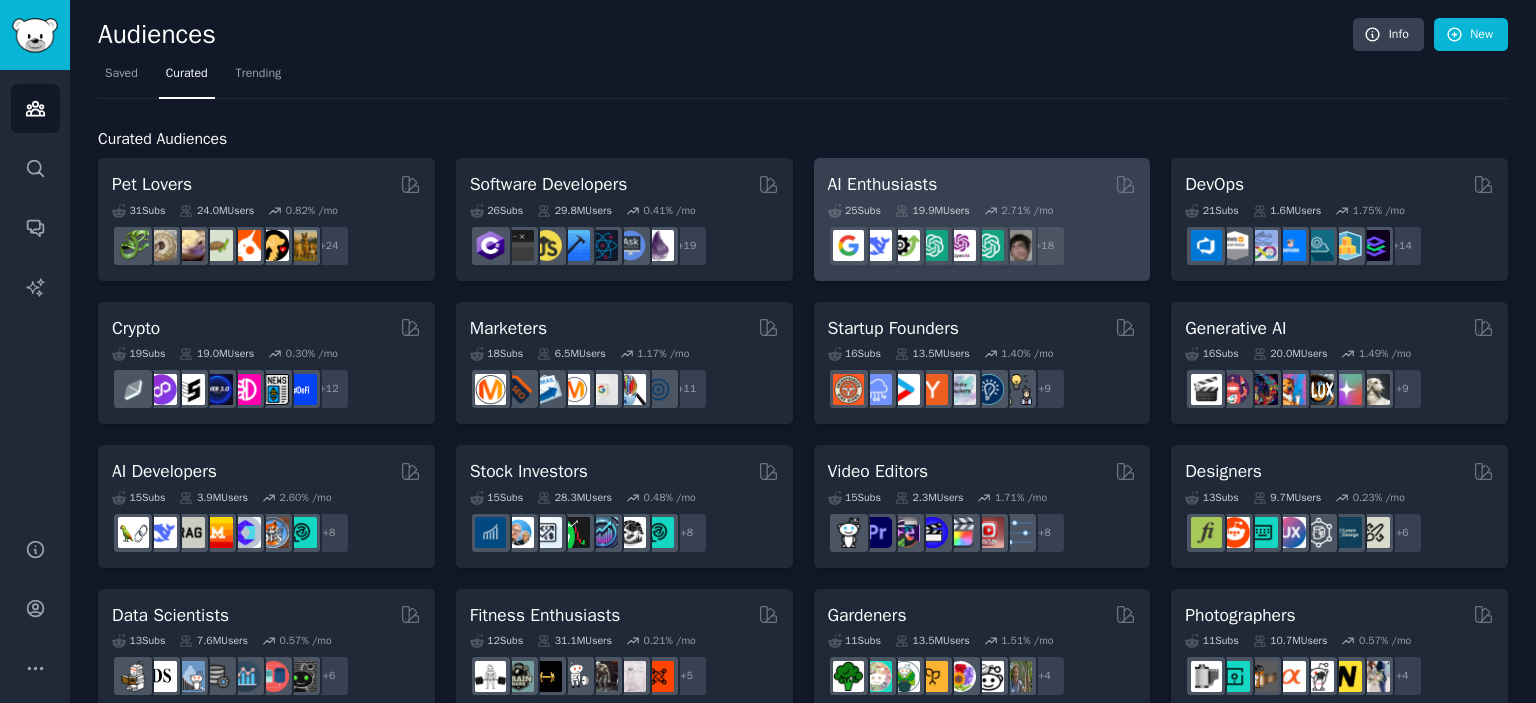 click on "AI Enthusiasts" at bounding box center (883, 184) 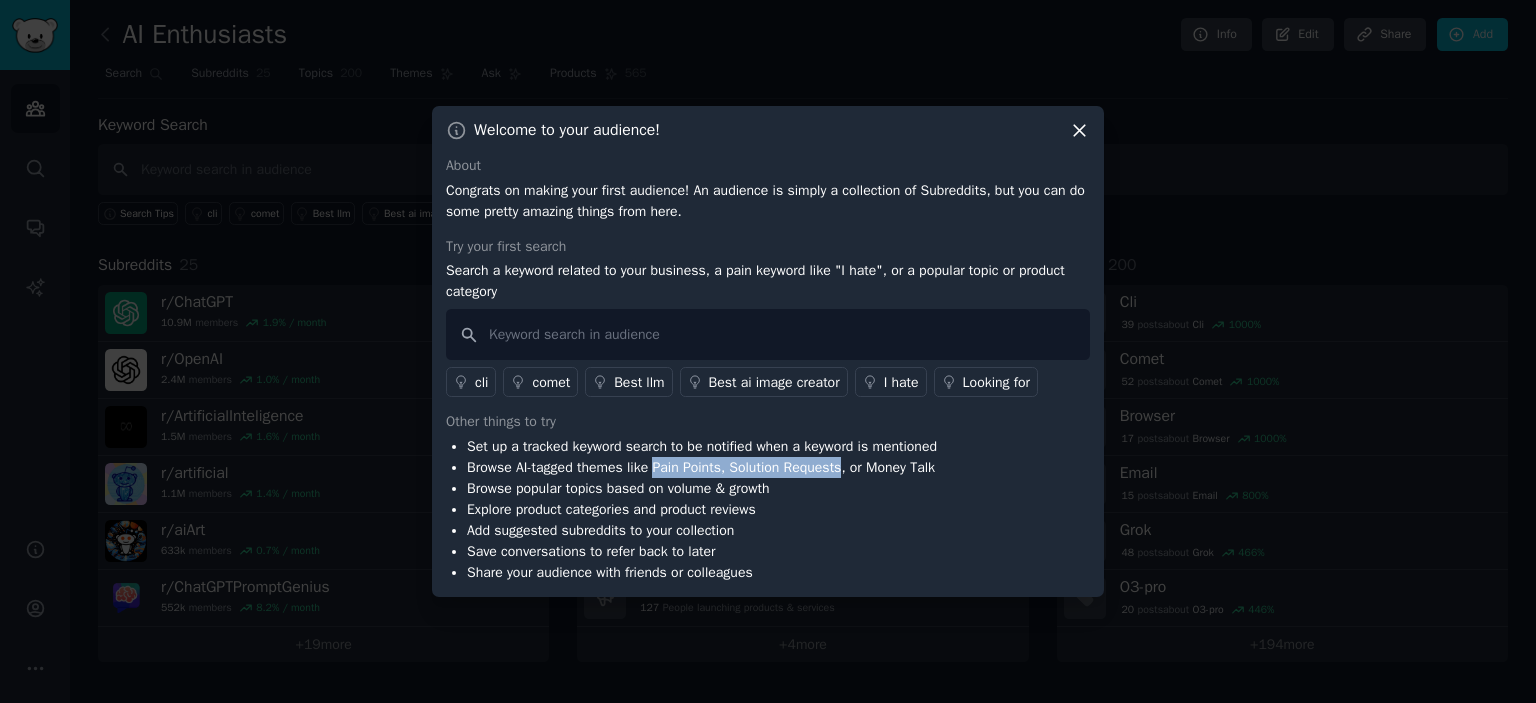 drag, startPoint x: 654, startPoint y: 468, endPoint x: 840, endPoint y: 467, distance: 186.00269 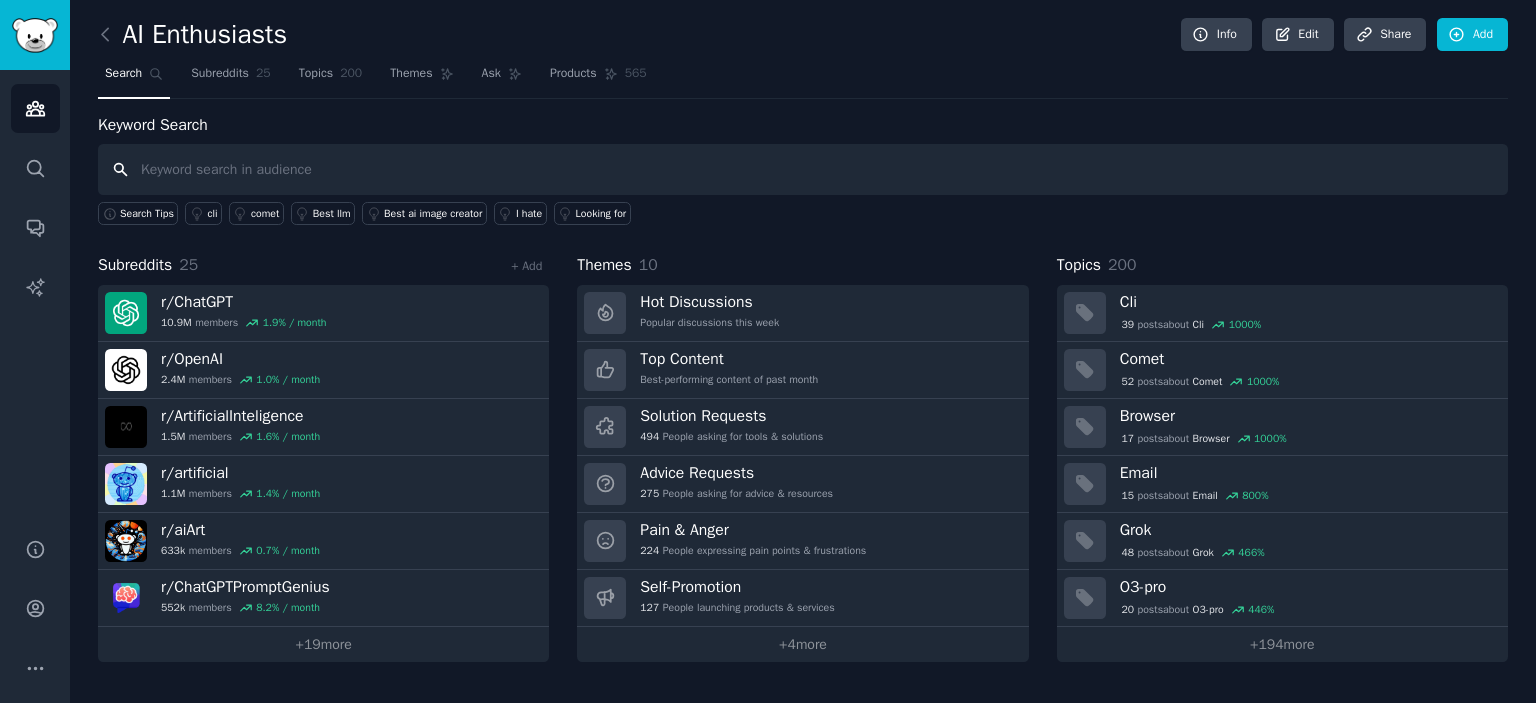 paste on "Pain Points, Solution Requests" 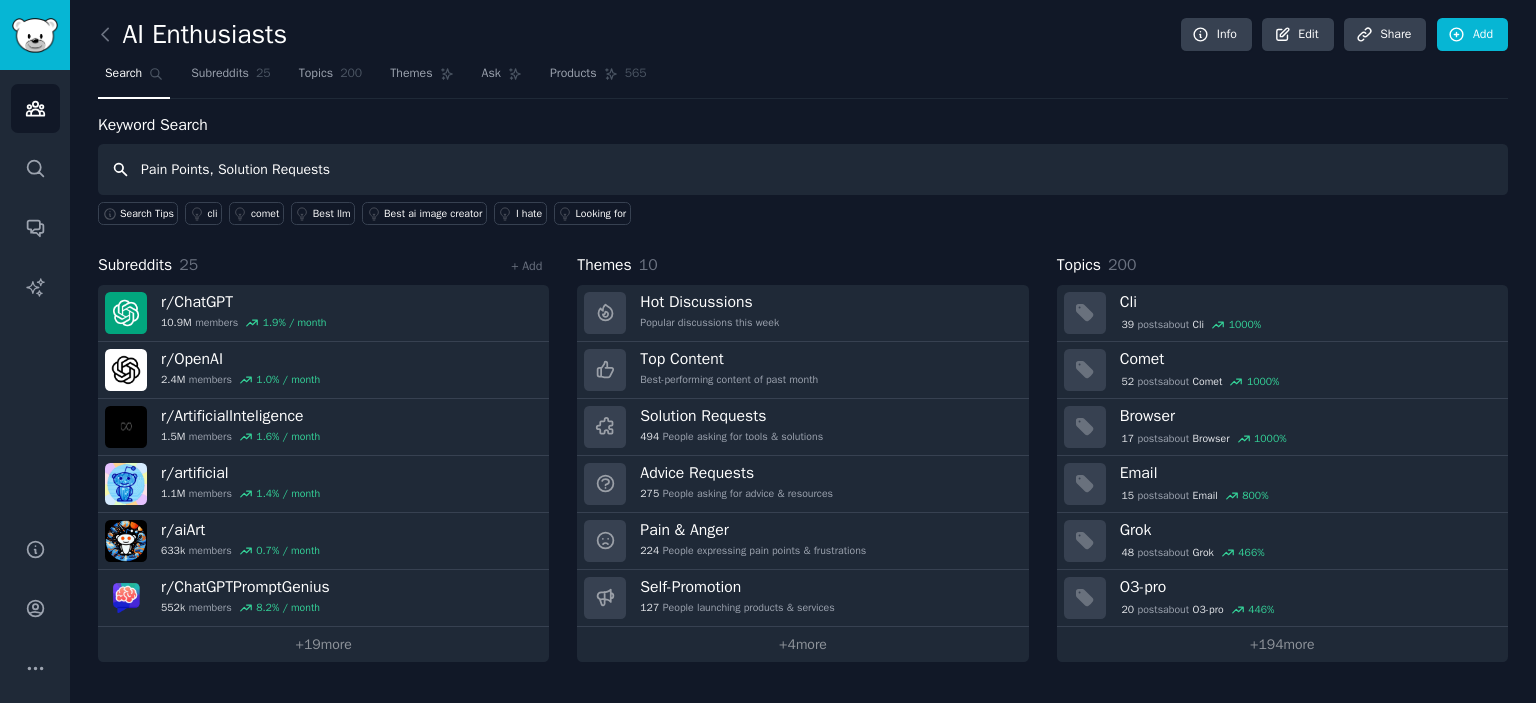 type on "Pain Points, Solution Requests" 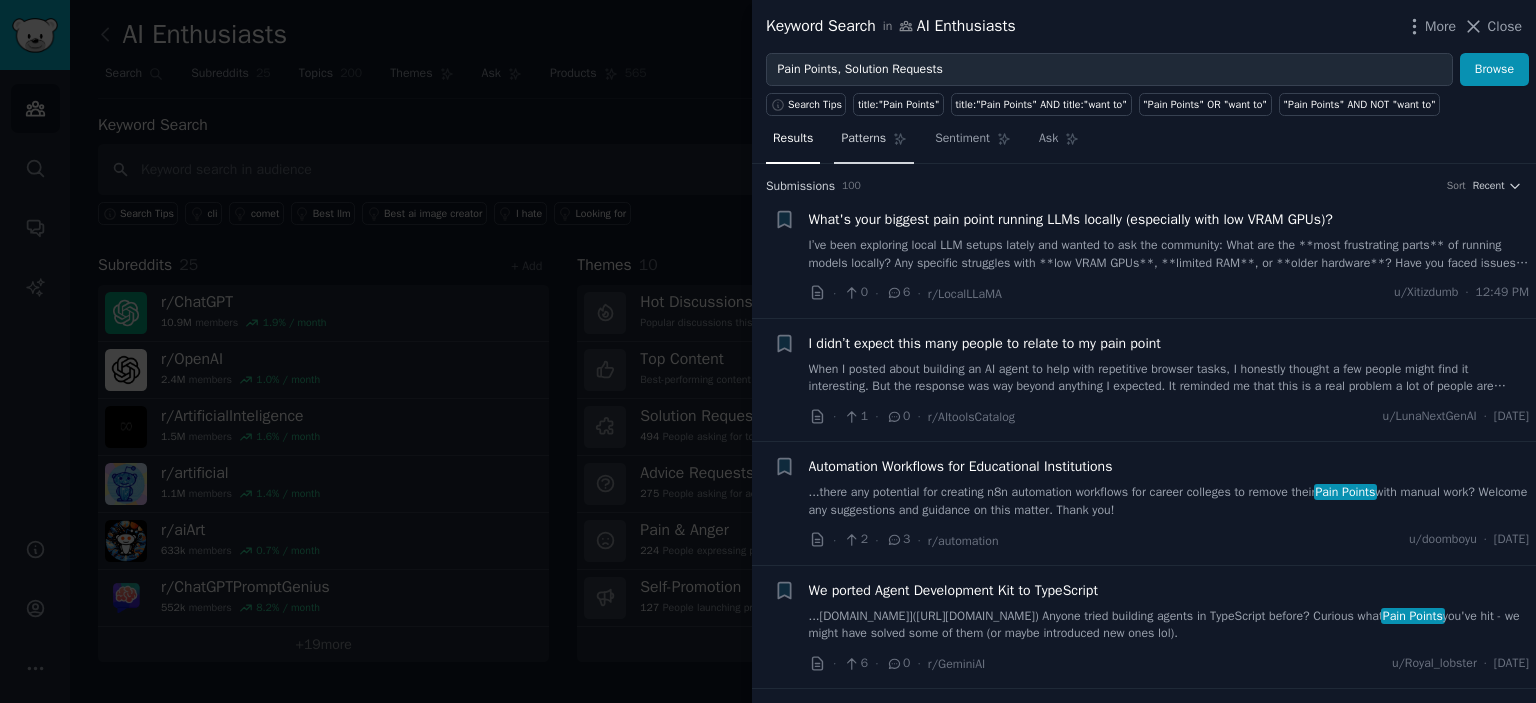 click on "Patterns" at bounding box center (863, 139) 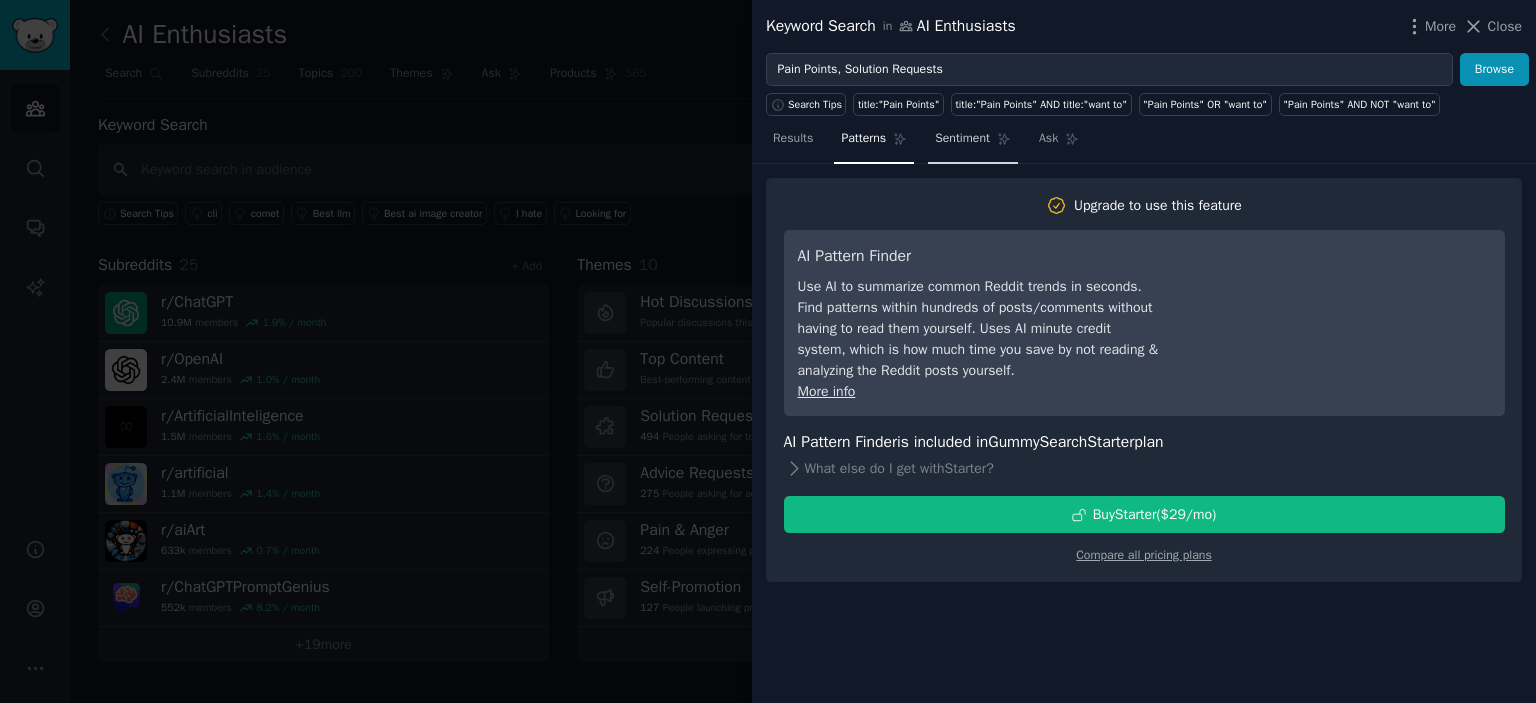 click on "Sentiment" at bounding box center [962, 139] 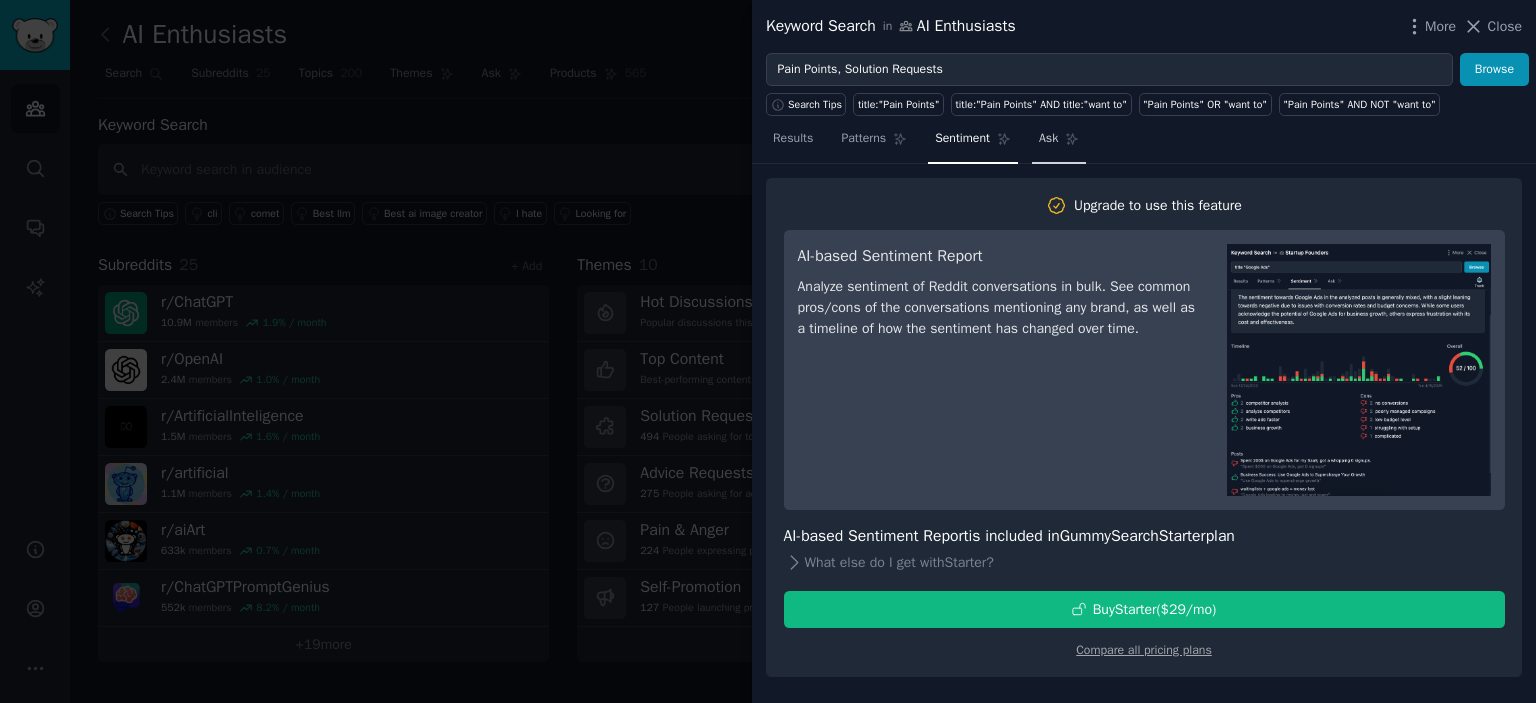 click on "Ask" at bounding box center (1059, 143) 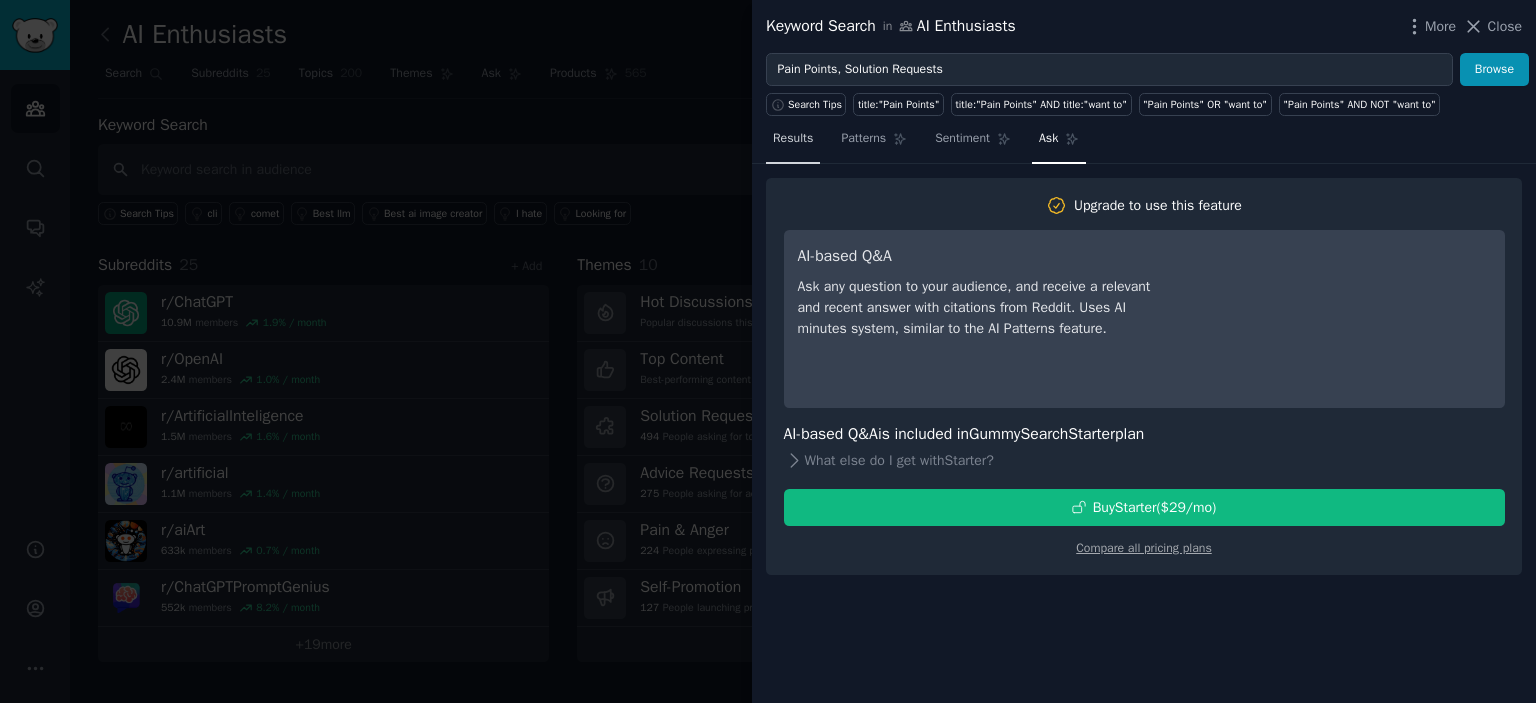 click on "Results" at bounding box center (793, 139) 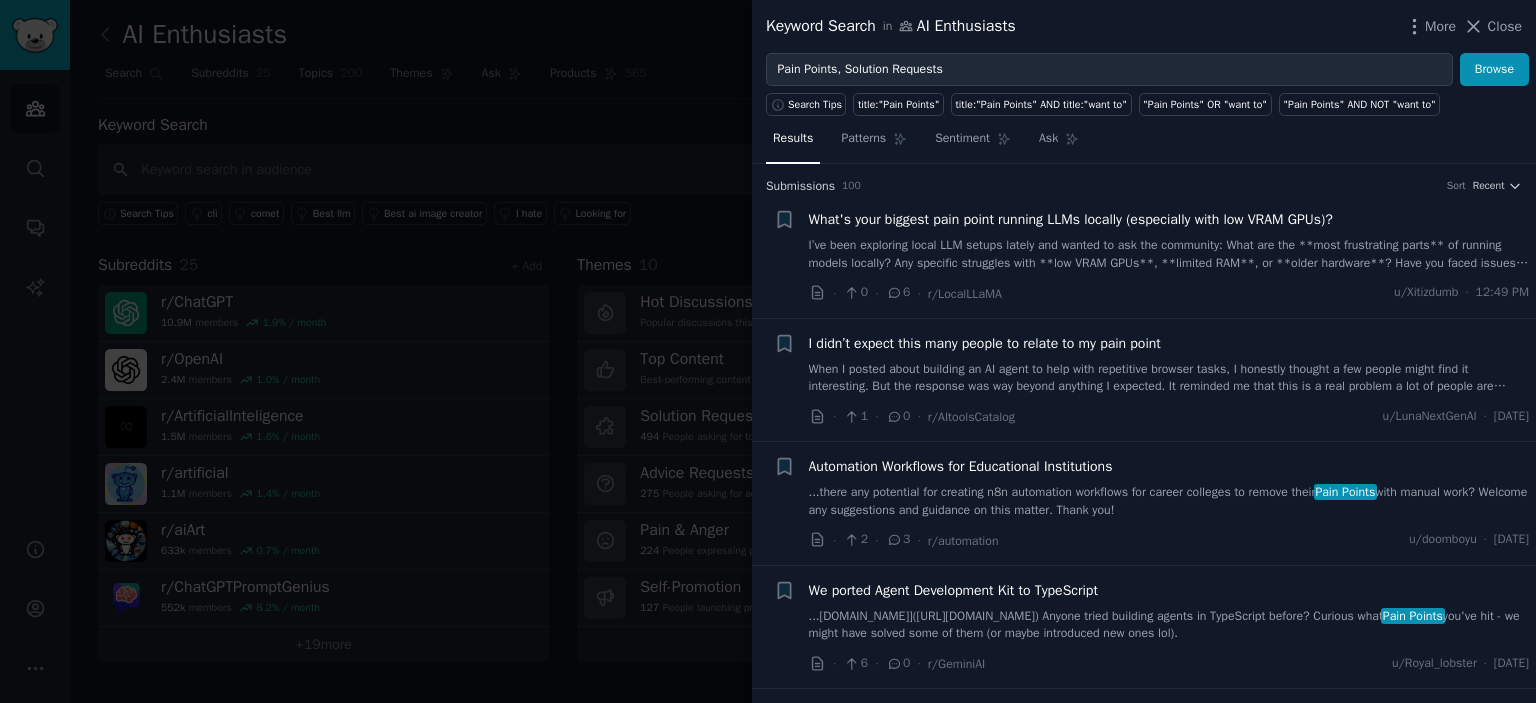 click on "Results" at bounding box center [793, 143] 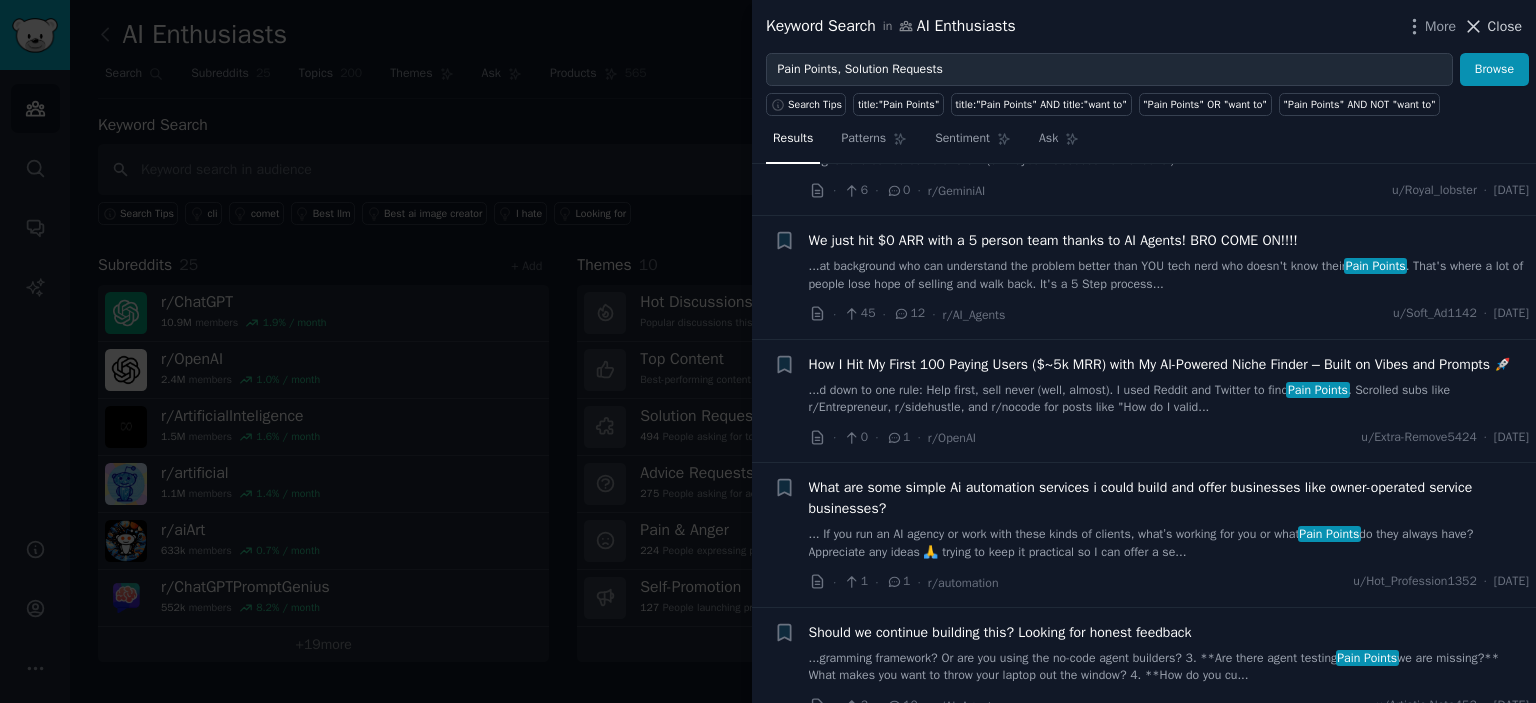 click 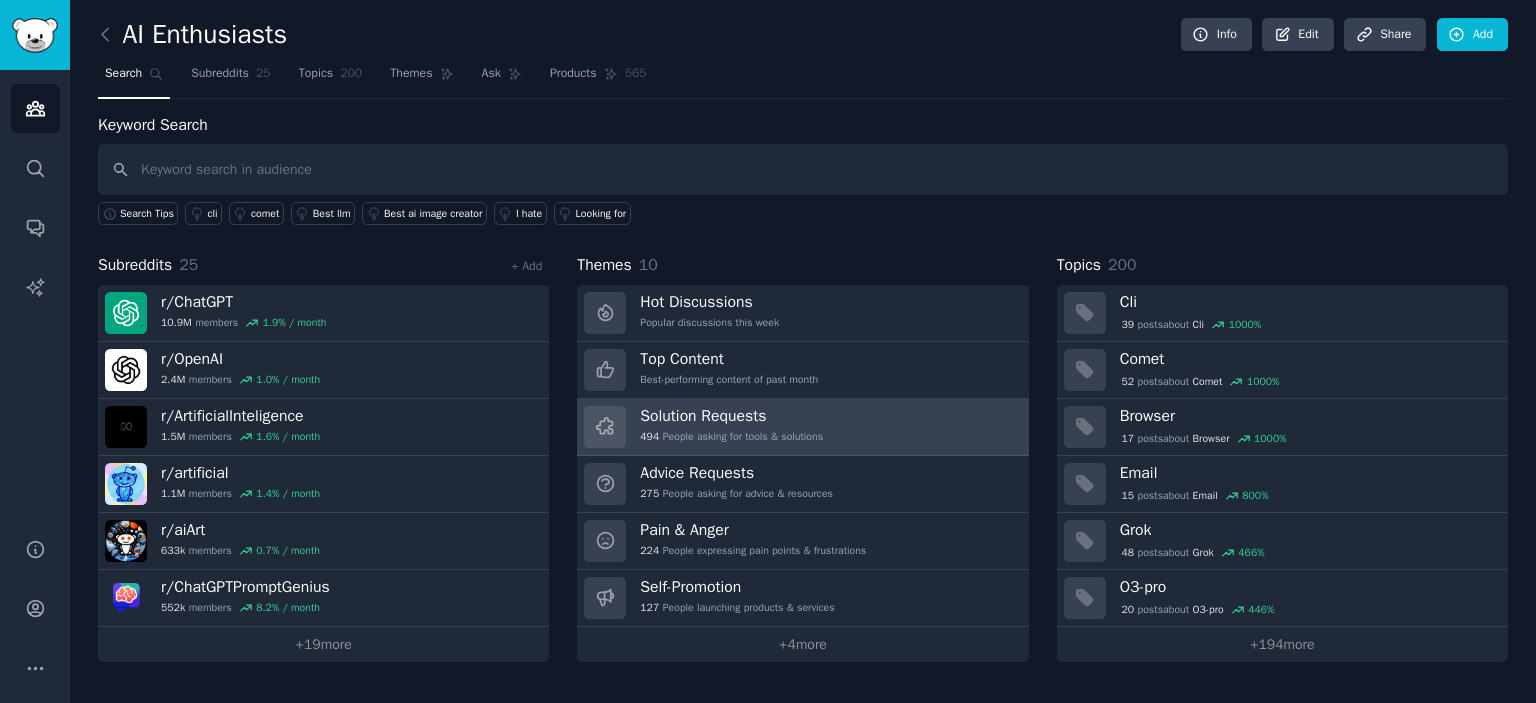 click on "Solution Requests" at bounding box center [731, 416] 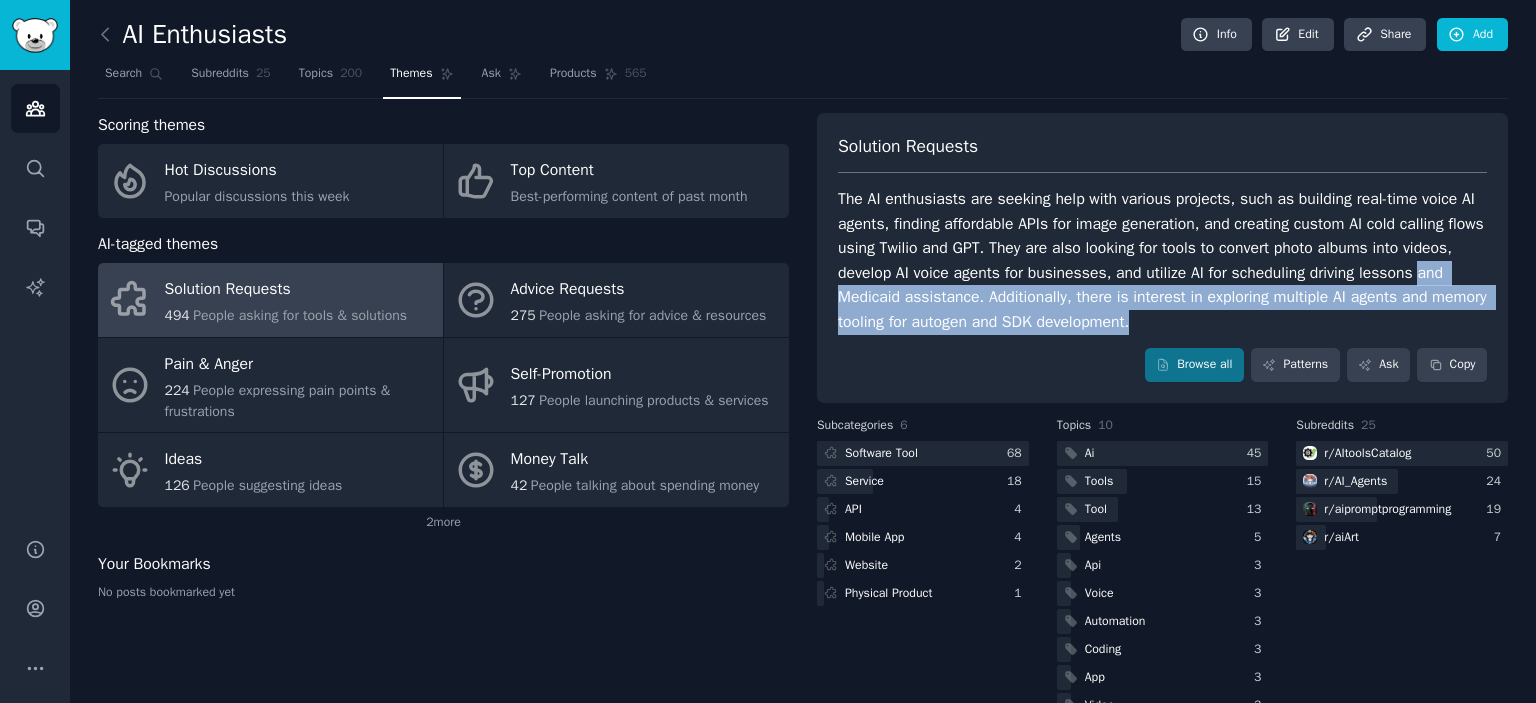 drag, startPoint x: 1530, startPoint y: 279, endPoint x: 1530, endPoint y: 315, distance: 36 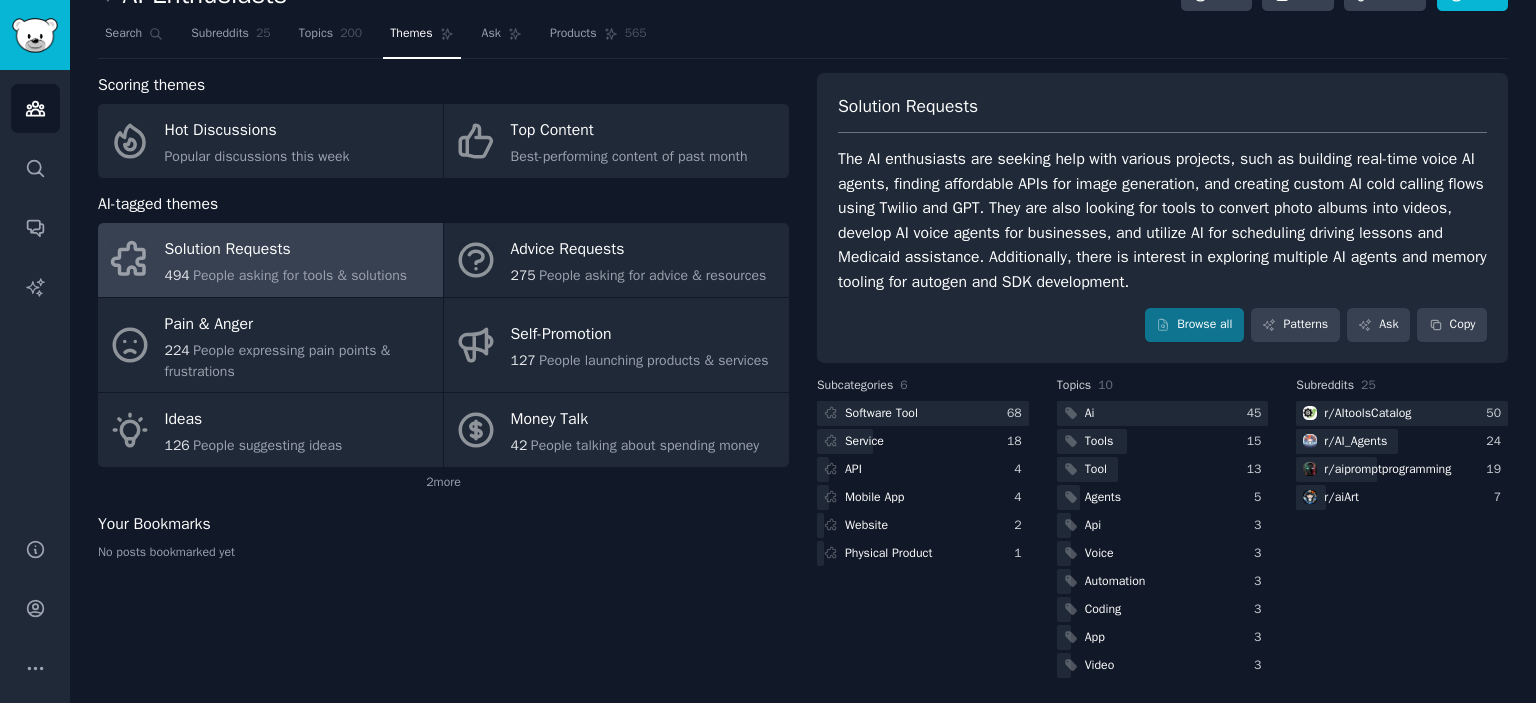 scroll, scrollTop: 44, scrollLeft: 0, axis: vertical 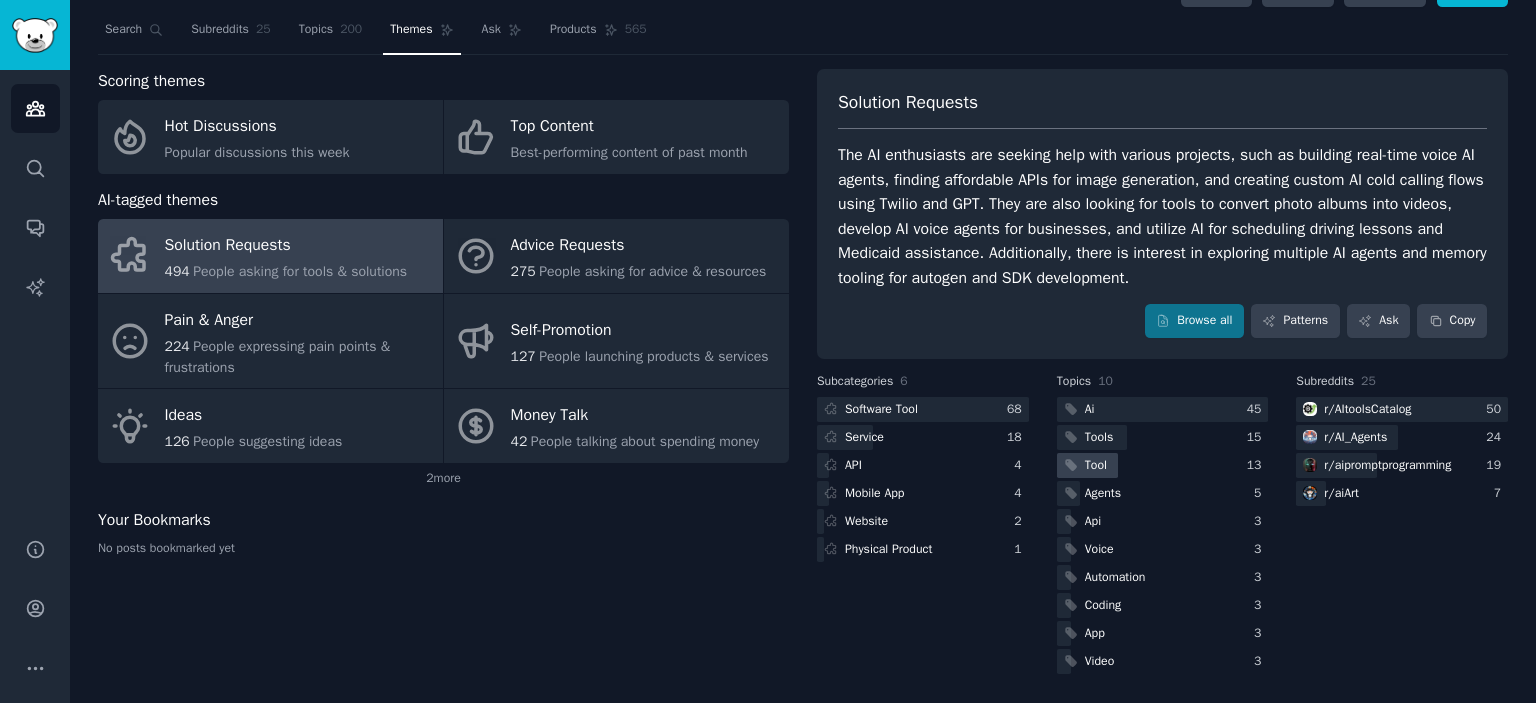 click on "Tool" at bounding box center (1096, 466) 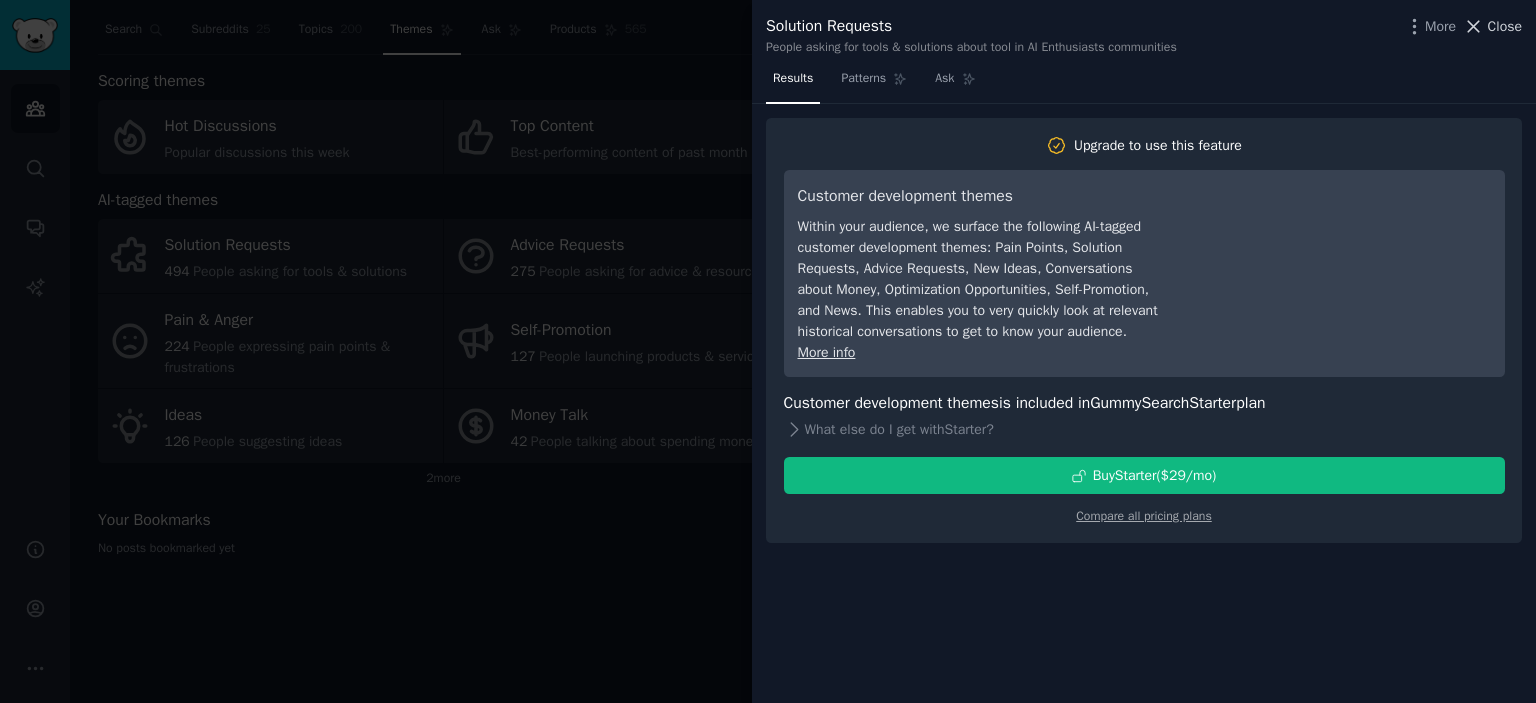 click 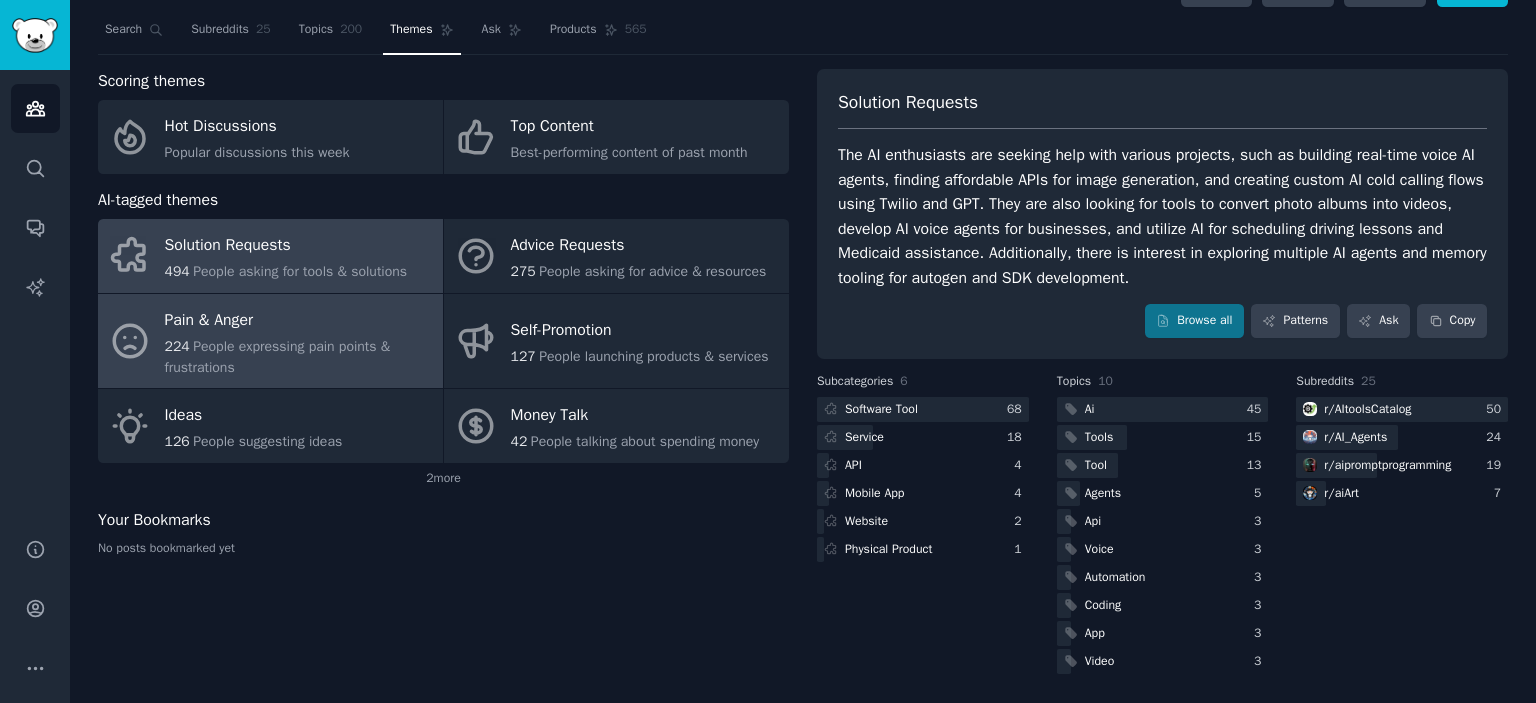 click on "People expressing pain points & frustrations" at bounding box center [278, 357] 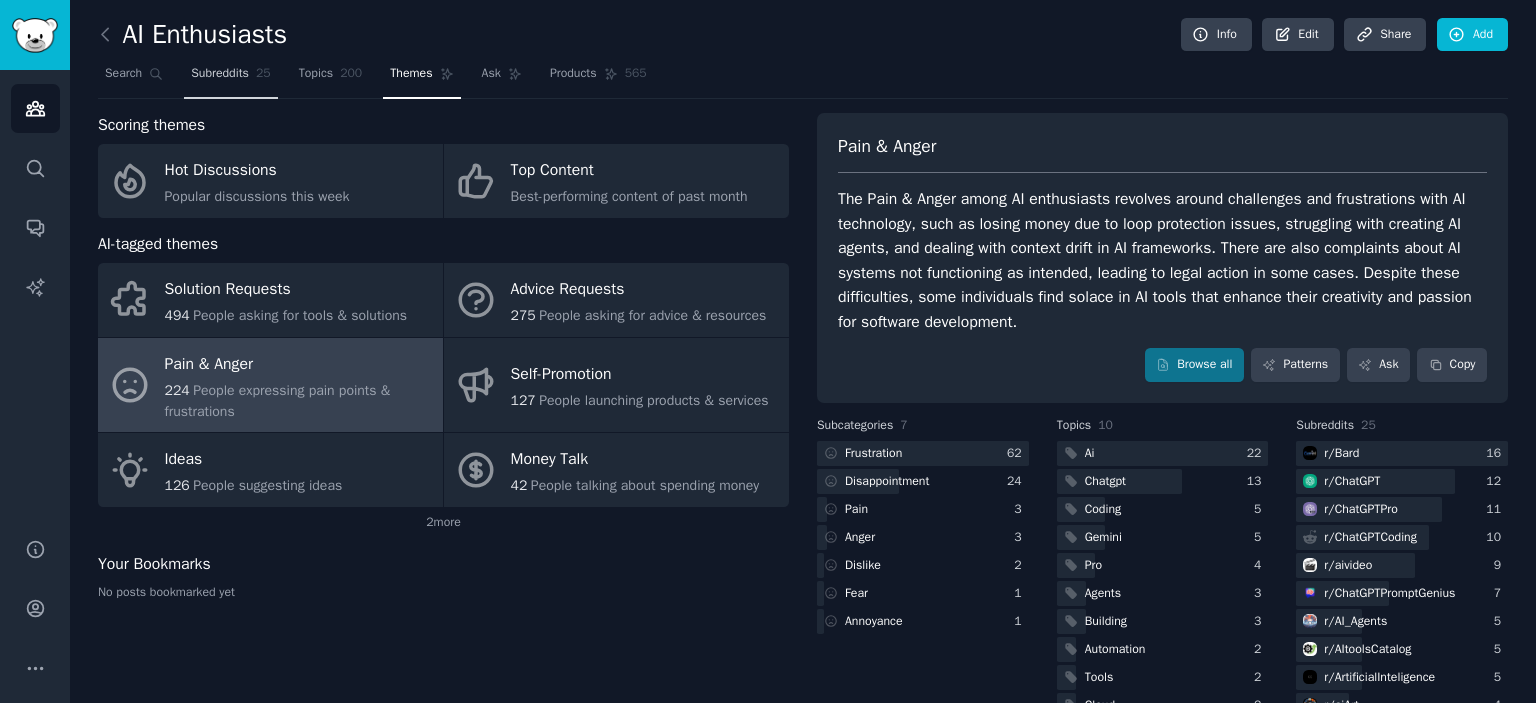 click on "Subreddits" at bounding box center [220, 74] 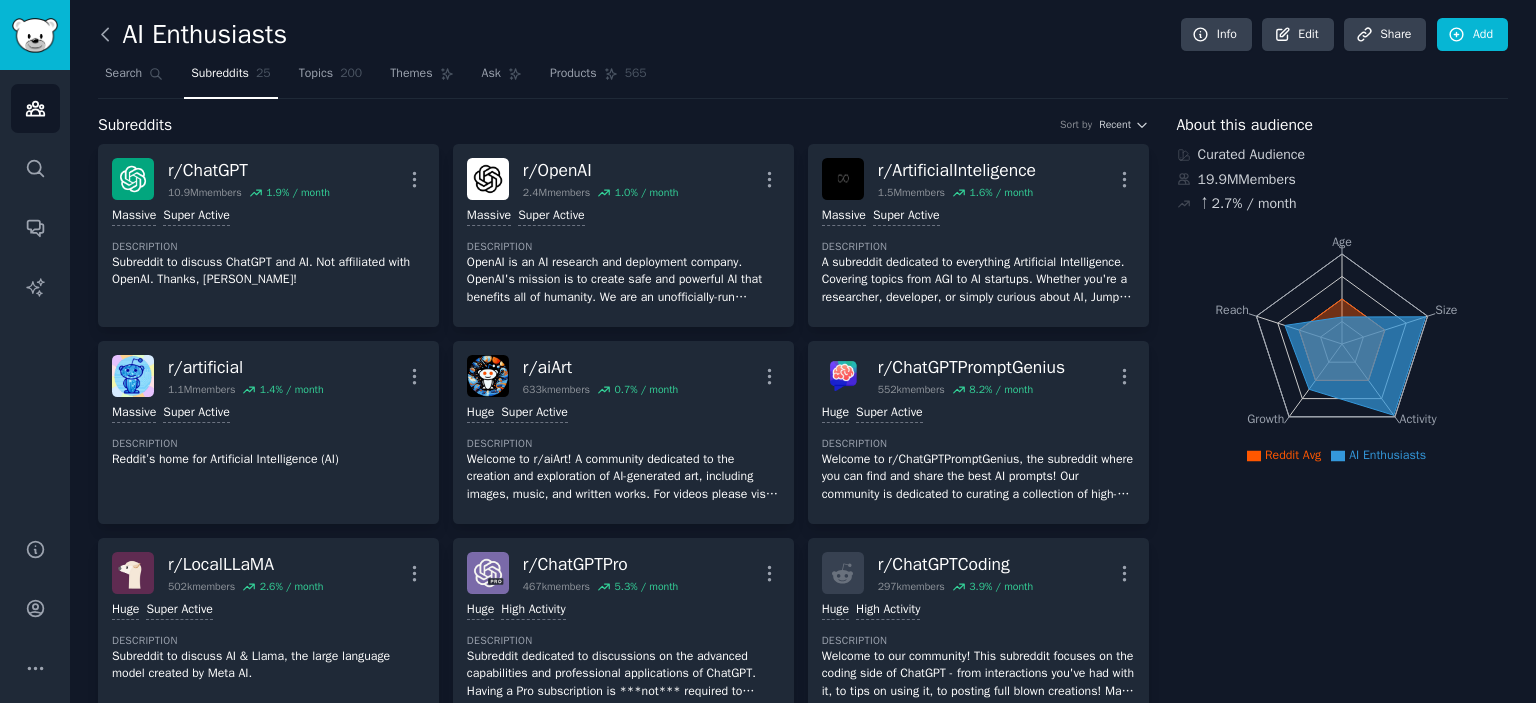 click 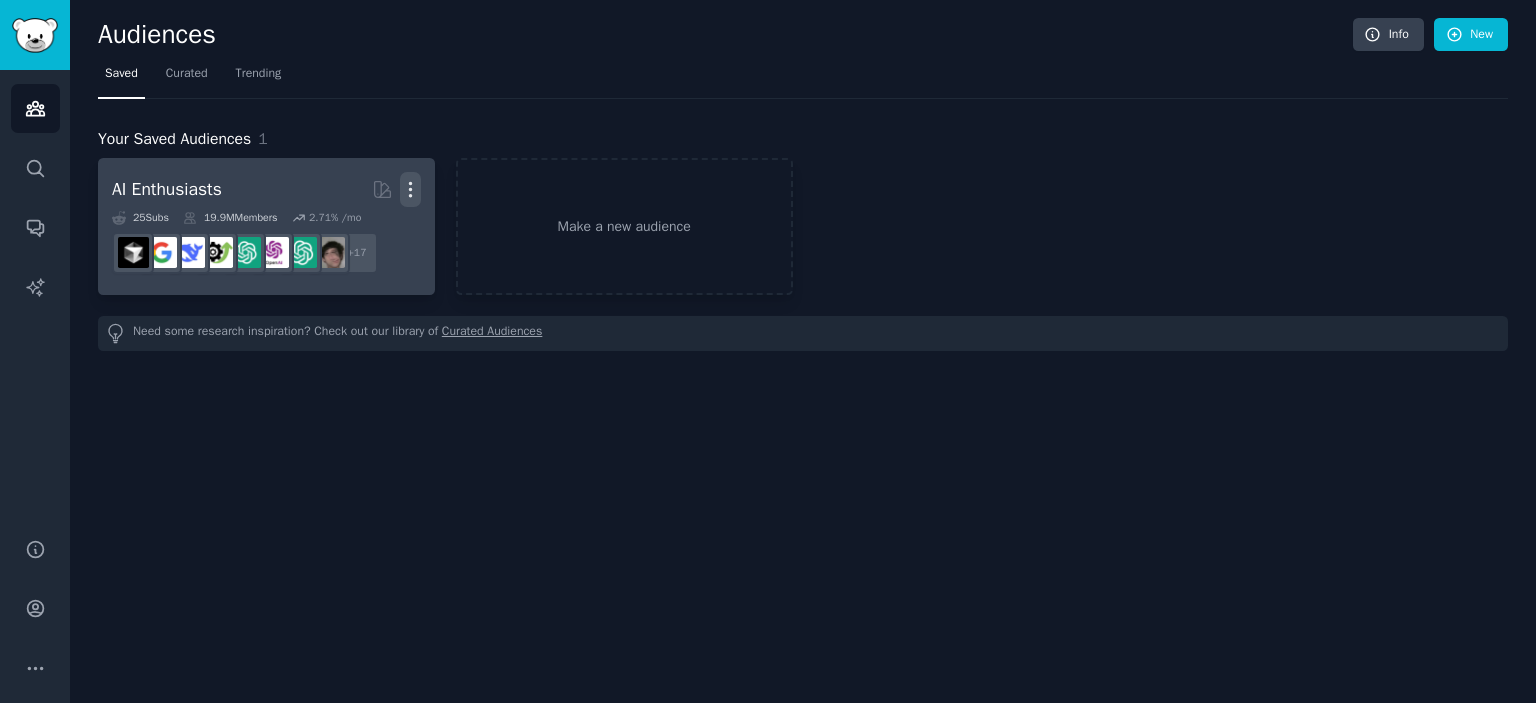 click 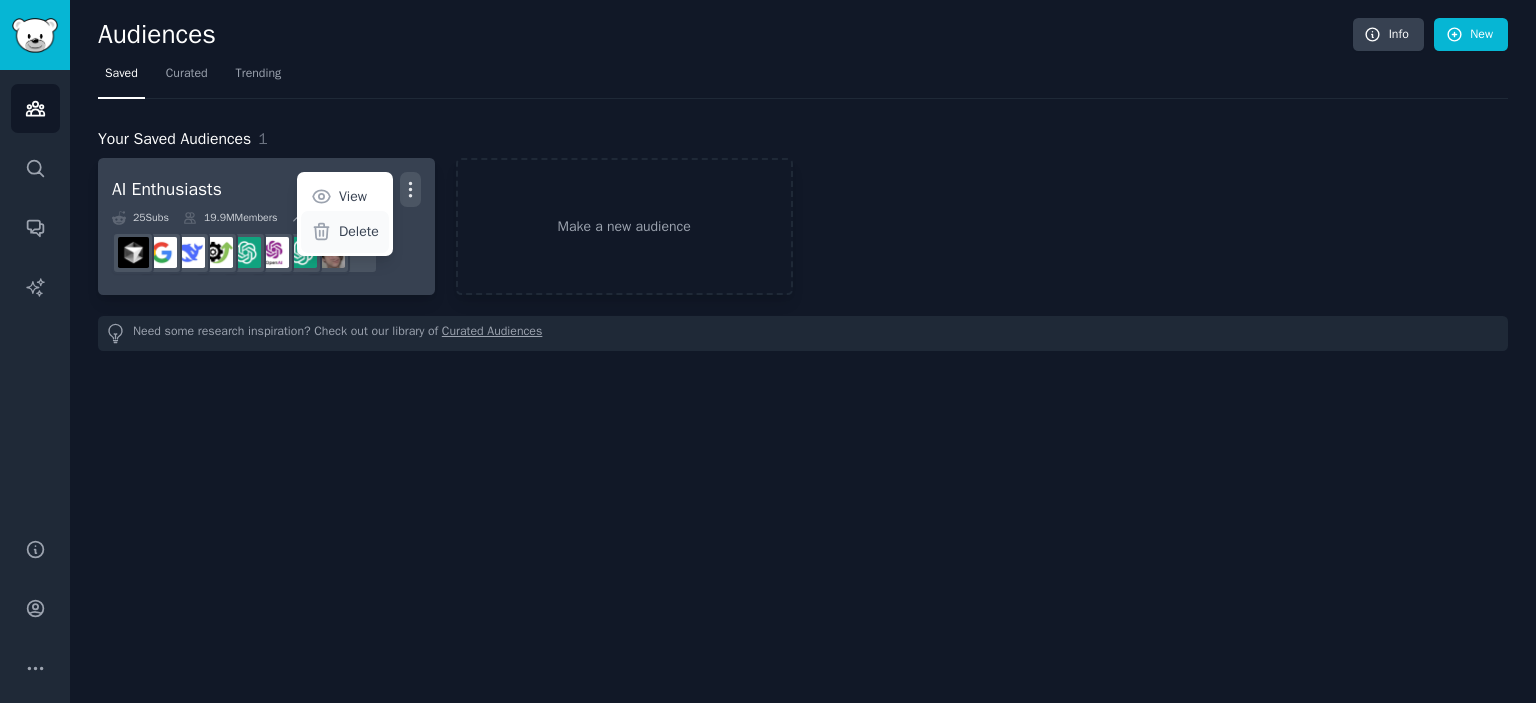 click on "Delete" at bounding box center (359, 231) 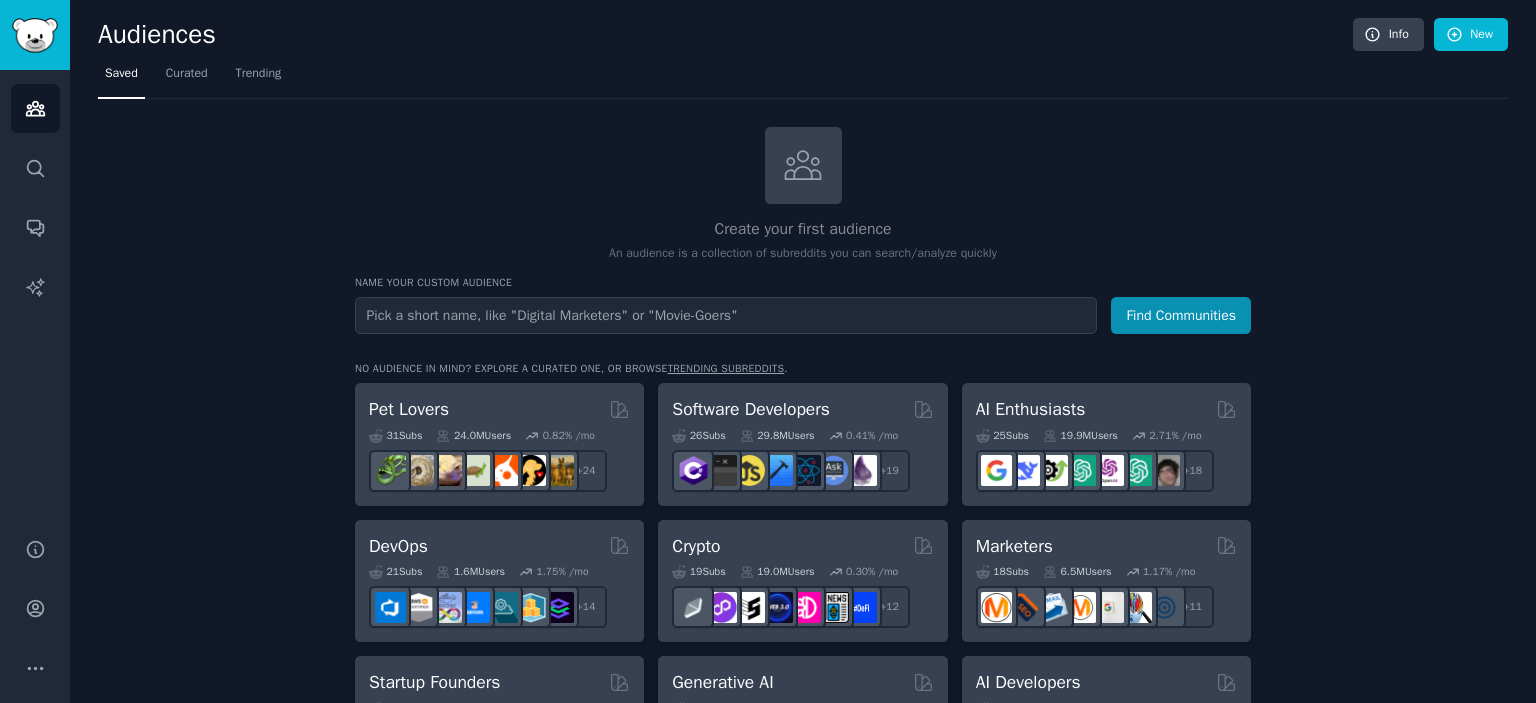 drag, startPoint x: 1529, startPoint y: 139, endPoint x: 1529, endPoint y: 159, distance: 20 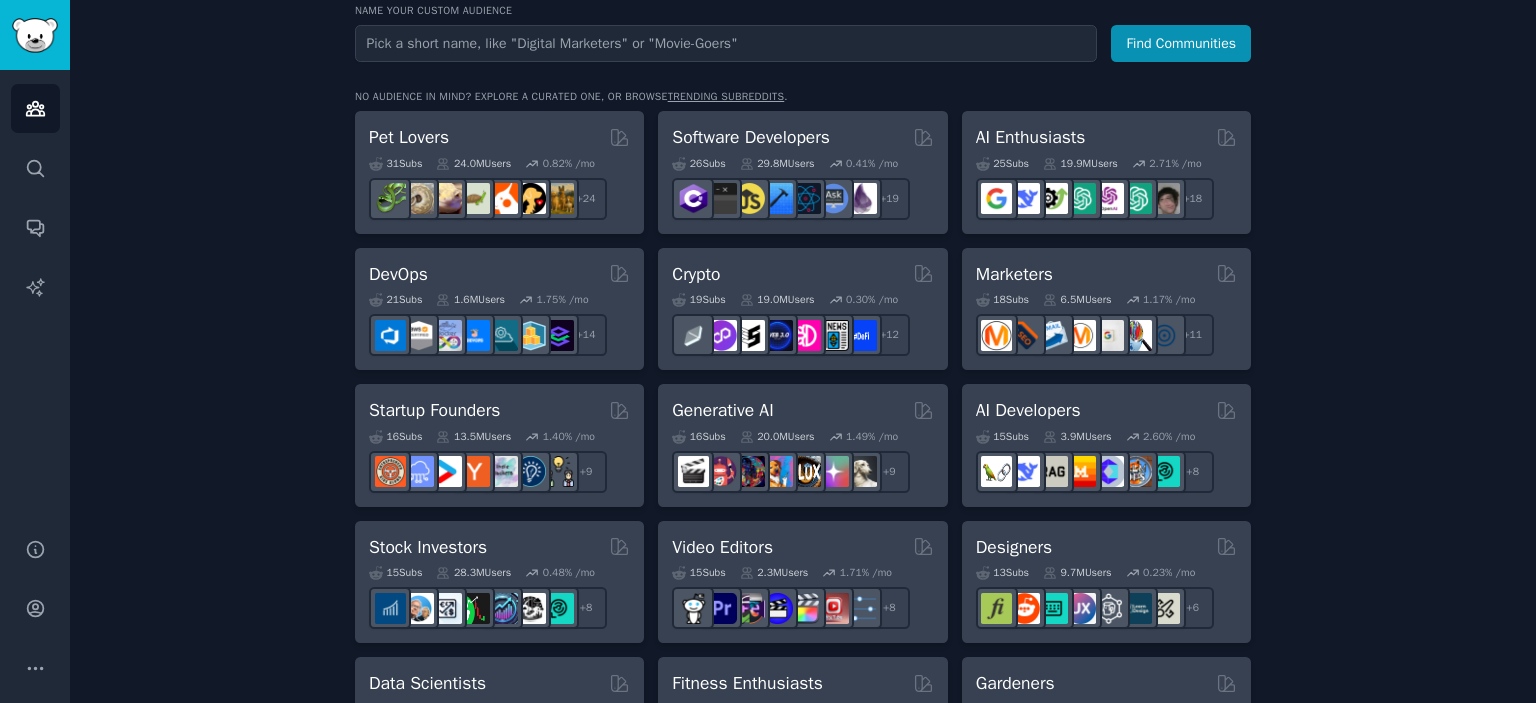 scroll, scrollTop: 312, scrollLeft: 0, axis: vertical 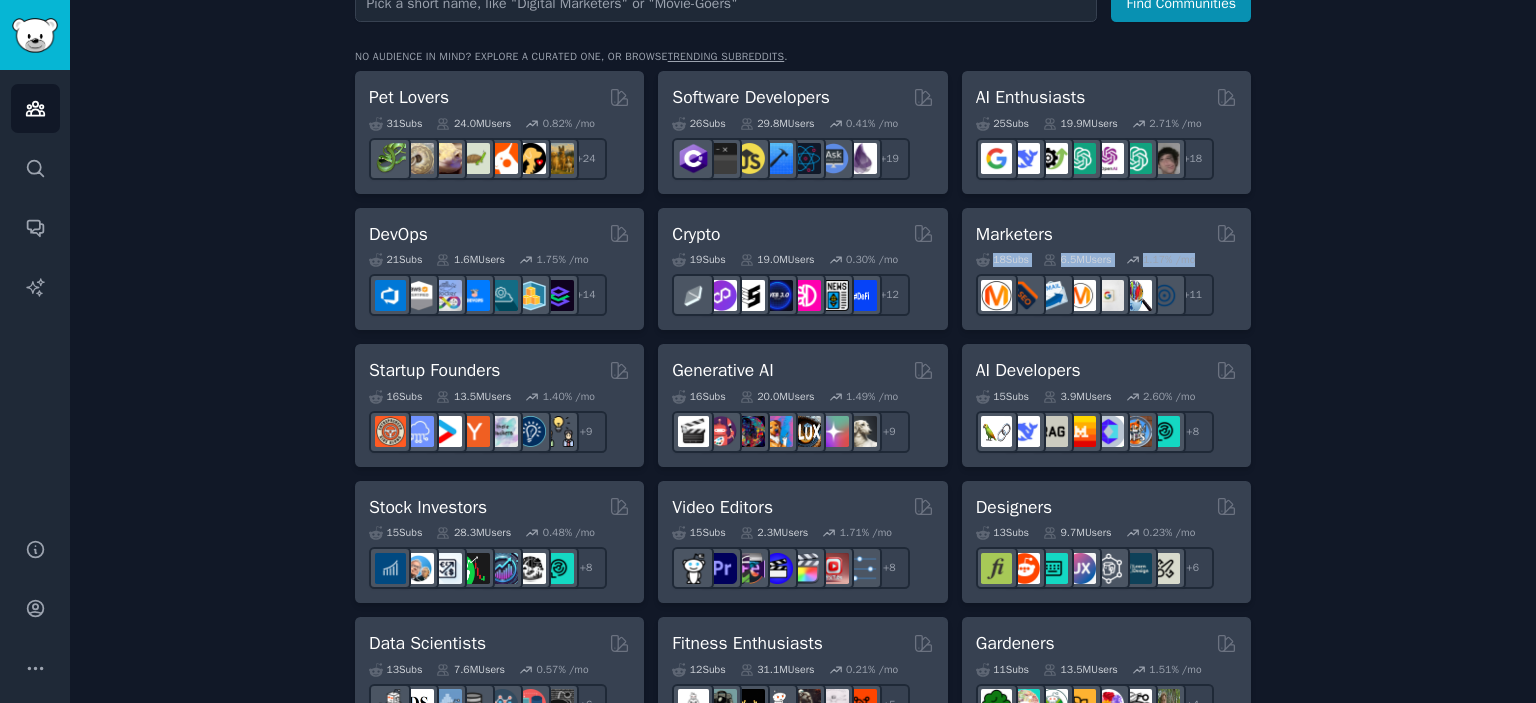 drag, startPoint x: 1528, startPoint y: 246, endPoint x: 1530, endPoint y: 263, distance: 17.117243 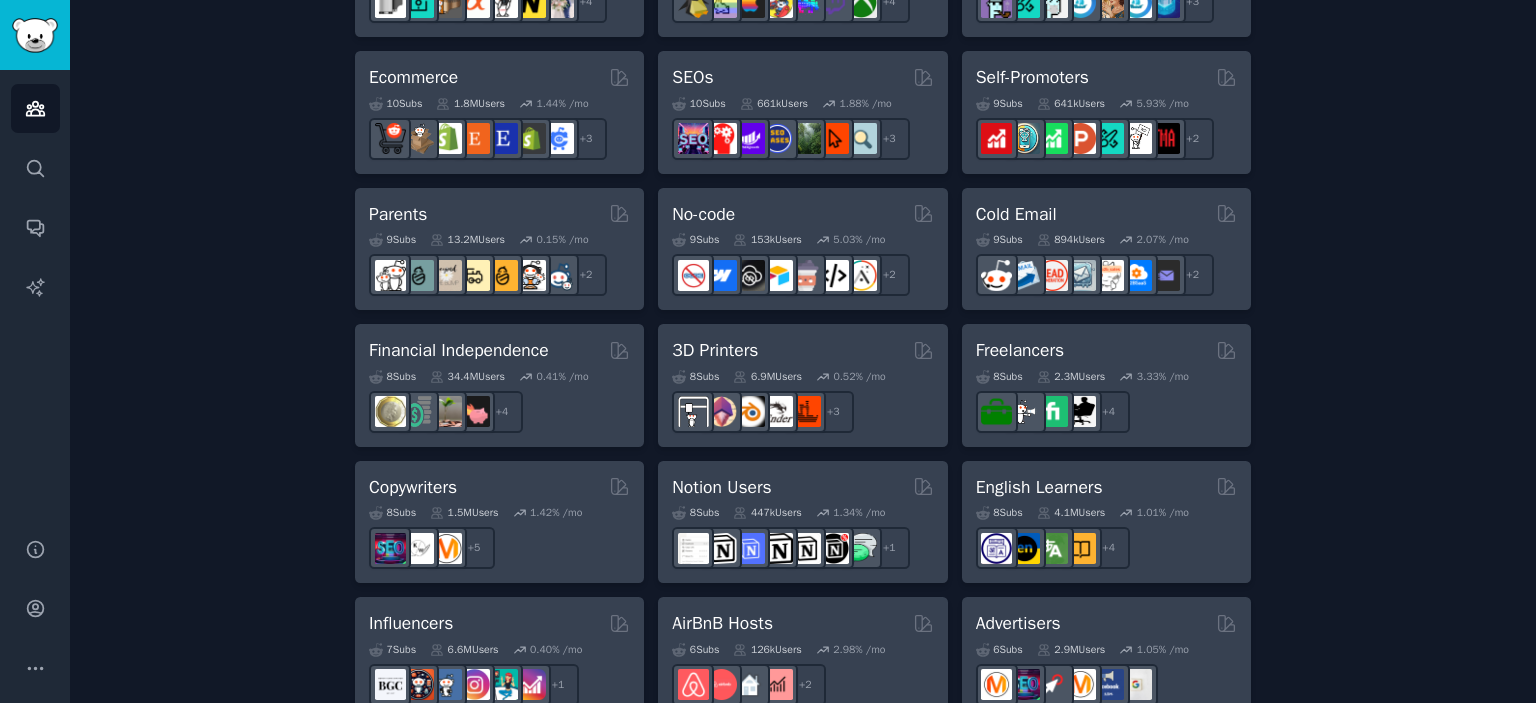 scroll, scrollTop: 1152, scrollLeft: 0, axis: vertical 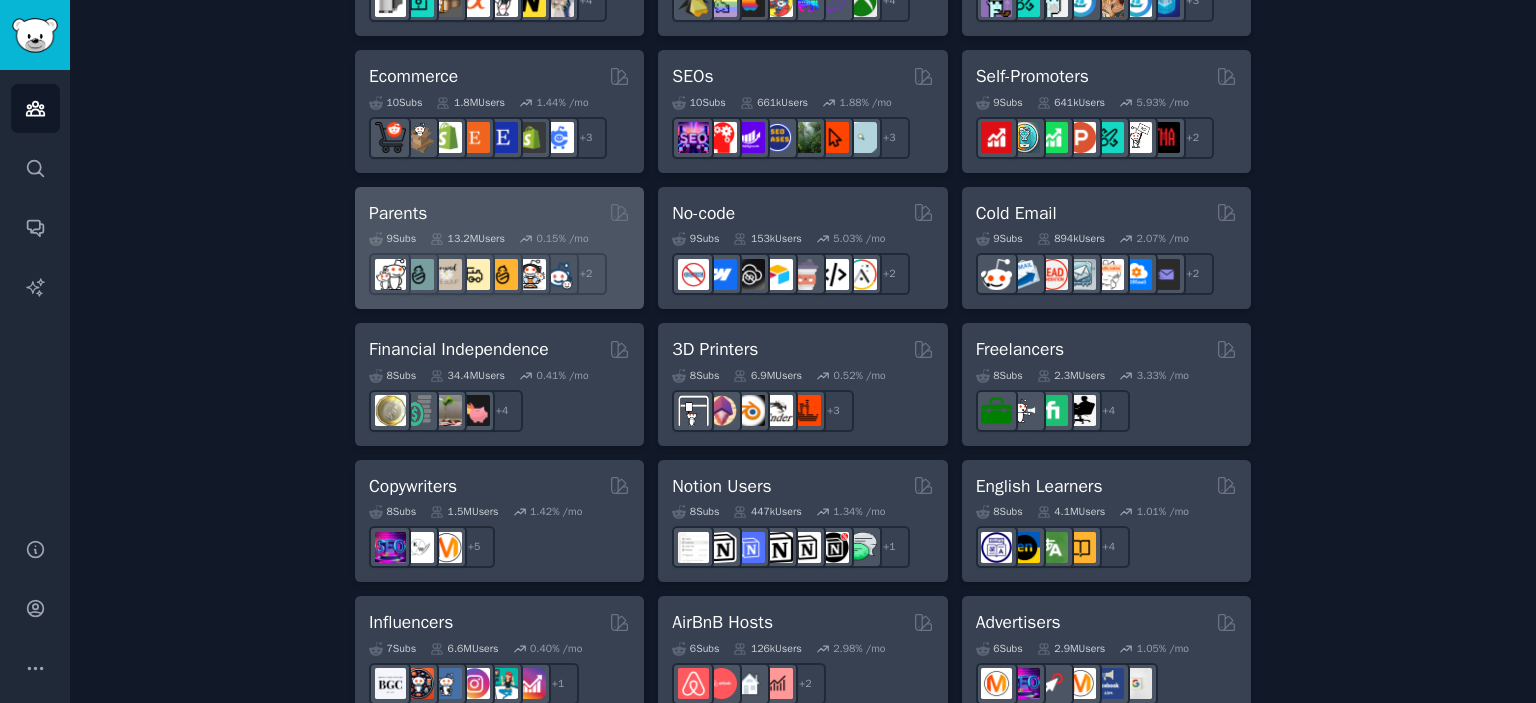 click on "Parents" at bounding box center (398, 213) 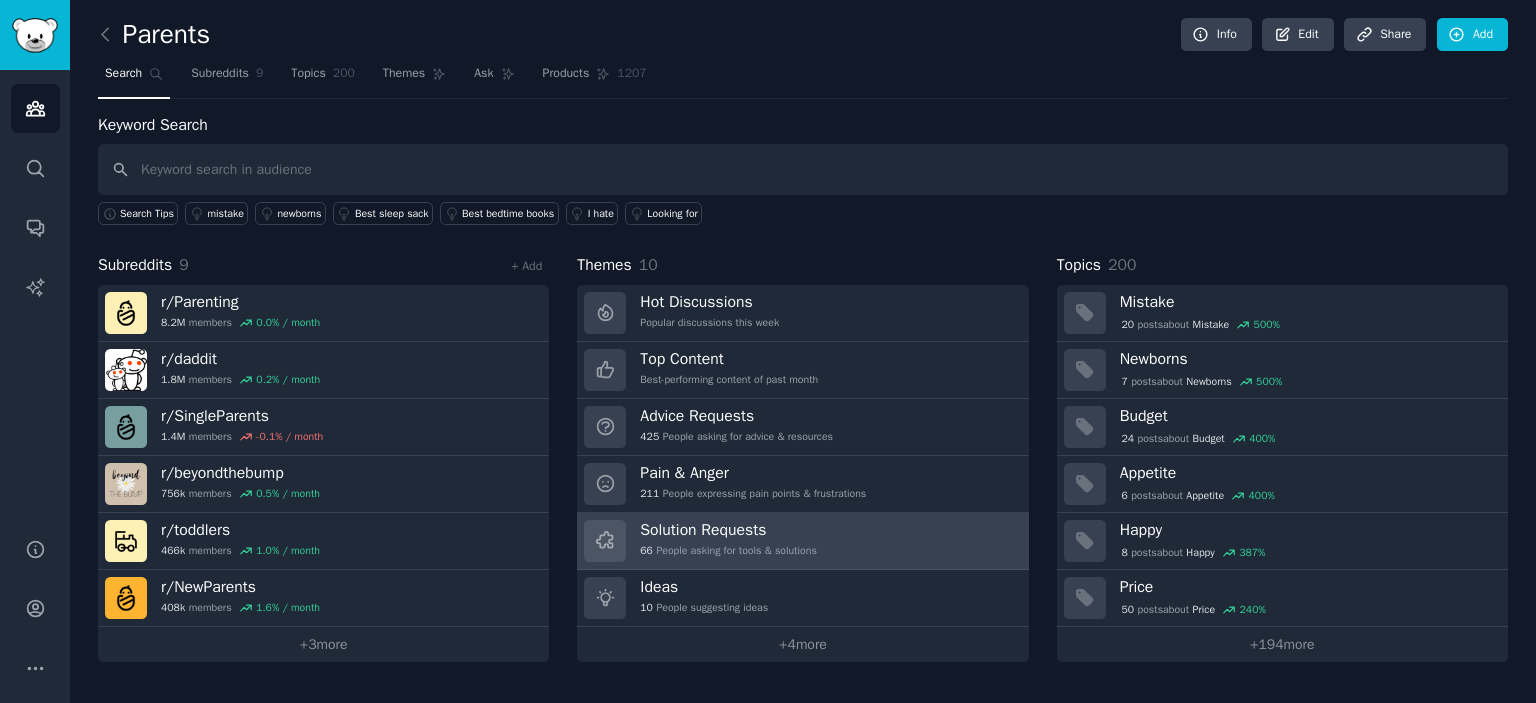 click on "Solution Requests" at bounding box center [728, 530] 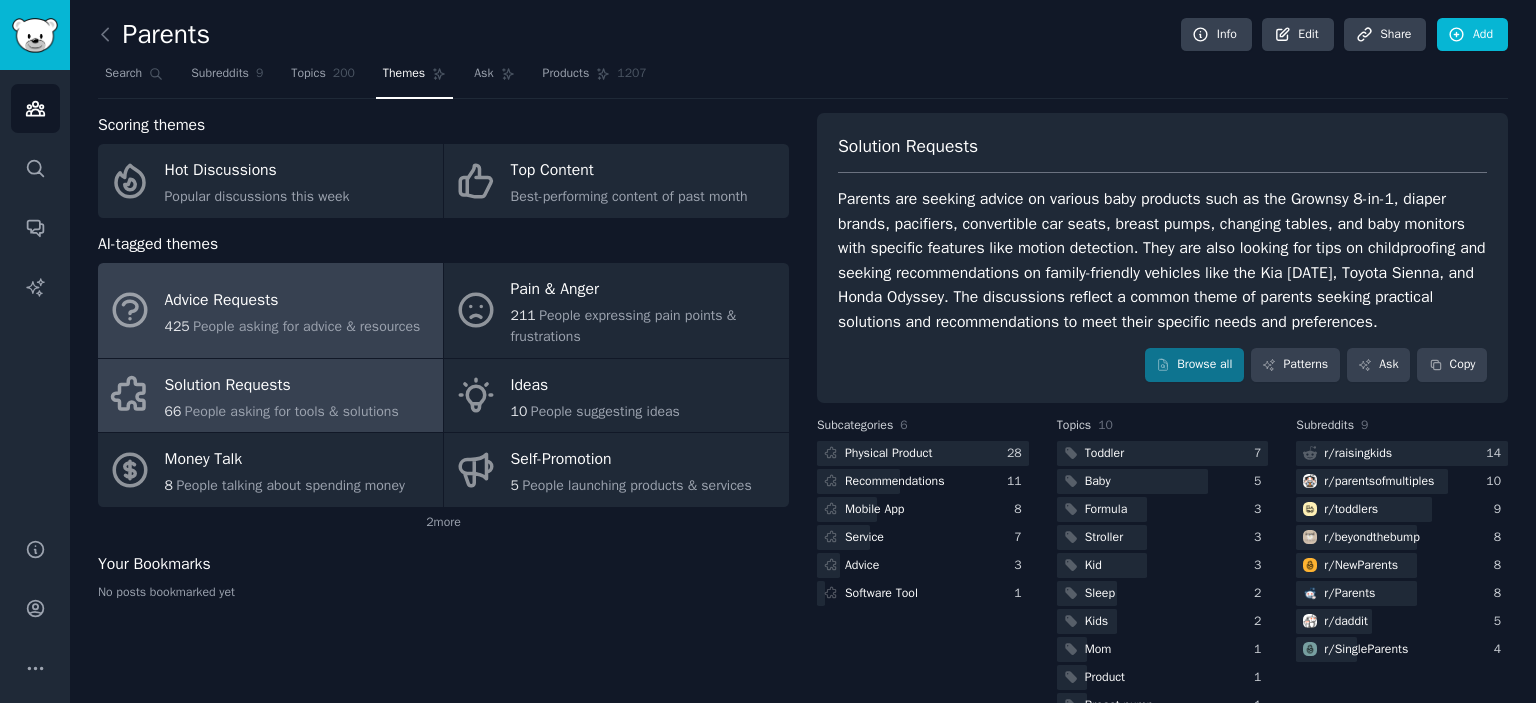 click on "People asking for advice & resources" at bounding box center (306, 326) 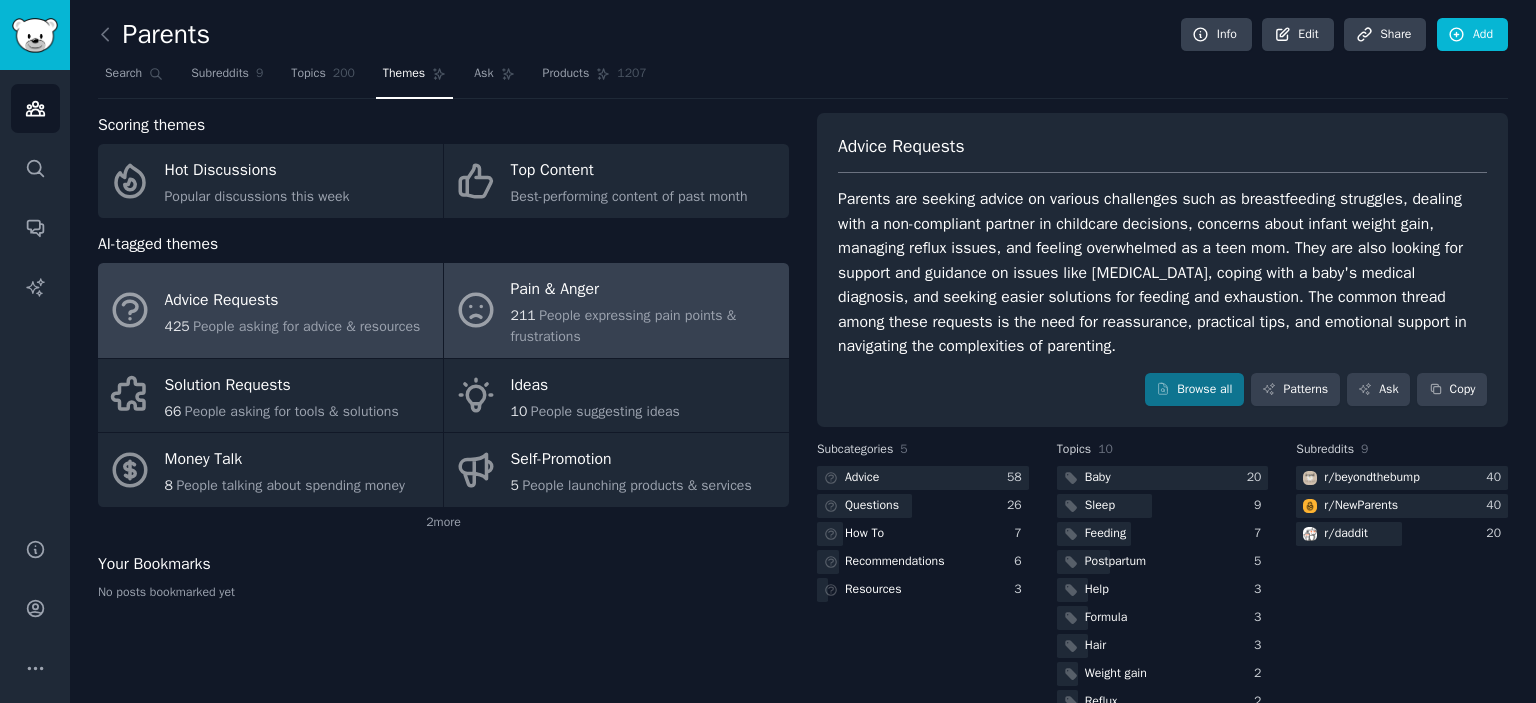 click on "Pain & Anger" at bounding box center [645, 290] 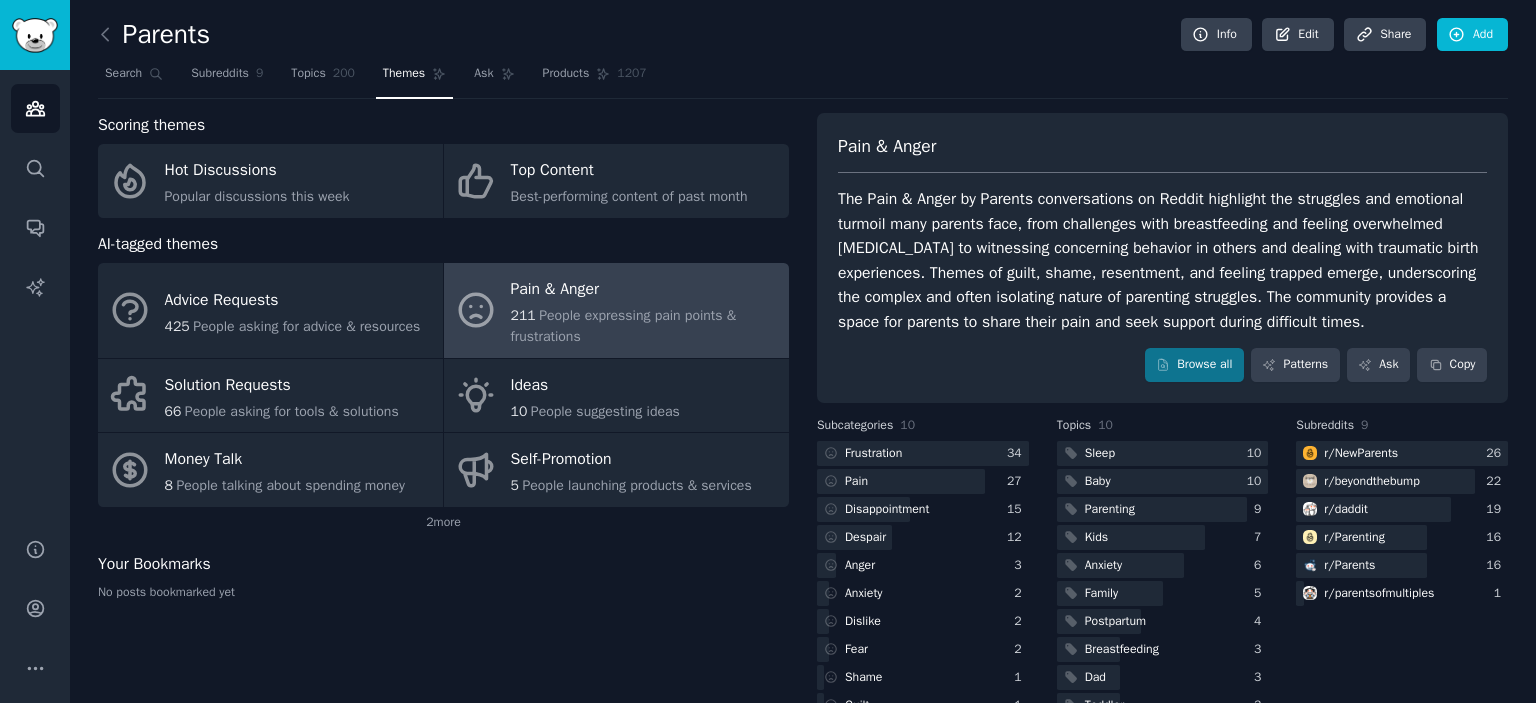 click at bounding box center [110, 35] 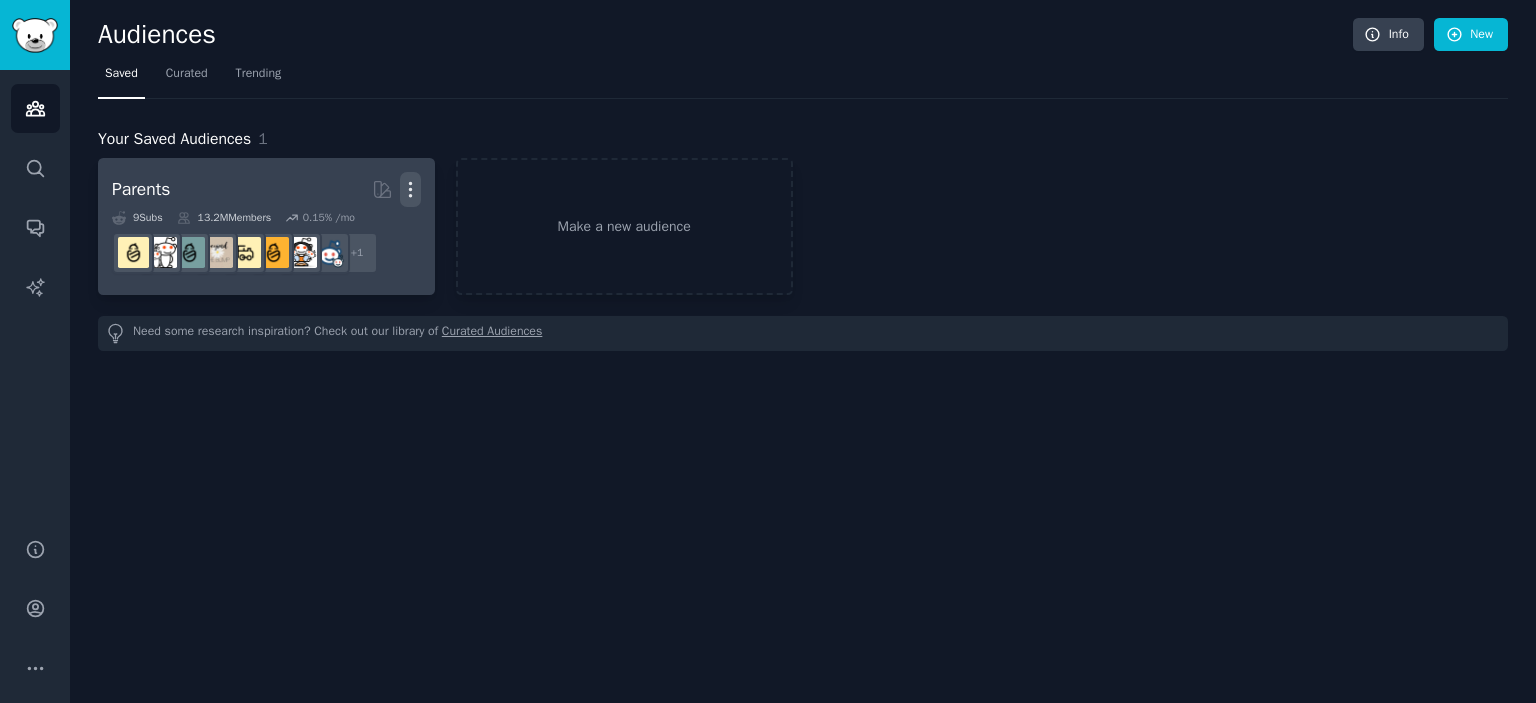 click 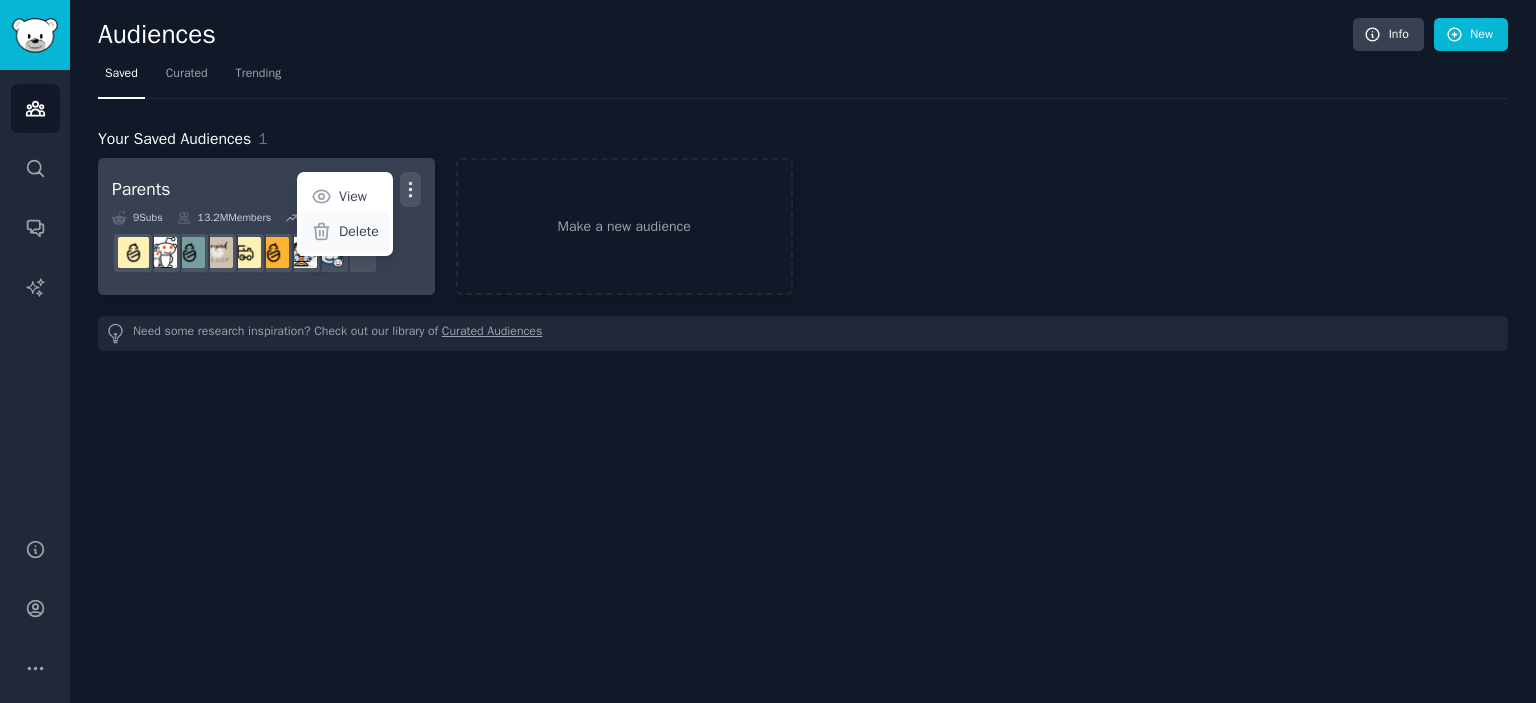 click on "Delete" at bounding box center (359, 231) 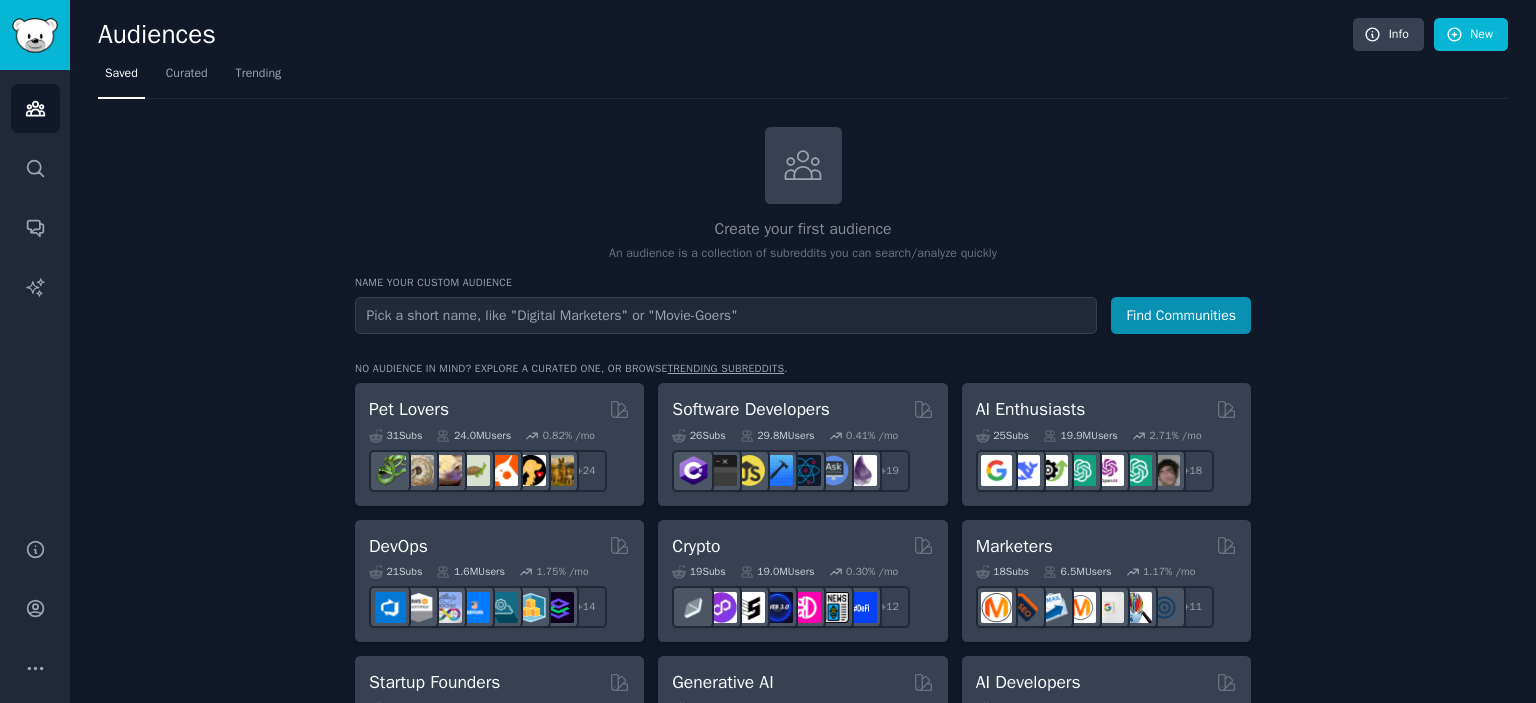 click on "Create your first audience An audience is a collection of subreddits you can search/analyze quickly Name your custom audience Audience Name Find Communities No audience in mind? Explore a curated one, or browse  trending subreddits . Pet Lovers 31  Sub s 24.0M  Users 0.82 % /mo + 24 Software Developers 26  Sub s 29.8M  Users 0.41 % /mo + 19 AI Enthusiasts 25  Sub s 19.9M  Users 2.71 % /mo + 18 DevOps 21  Sub s 1.6M  Users 1.75 % /mo + 14 Crypto 19  Sub s 19.0M  Users 0.30 % /mo + 12 Marketers 18  Sub s 6.5M  Users 1.17 % /mo + 11 Startup Founders 16  Sub s 13.5M  Users 1.40 % /mo + 9 Generative AI 16  Sub s 20.0M  Users 1.49 % /mo + 9 AI Developers 15  Sub s 3.9M  Users 2.60 % /mo + 8 Stock Investors 15  Sub s 28.3M  Users 0.48 % /mo + 8 Video Editors 15  Sub s 2.3M  Users 1.71 % /mo + 8 Designers 13  Sub s 9.7M  Users 0.23 % /mo + 6 Data Scientists 13  Sub s 7.6M  Users 0.57 % /mo + 6 Fitness Enthusiasts 12  Sub s 31.1M  Users 0.21 % /mo + 5 Gardeners 11  Sub s 13.5M  Users 1.51 % /mo + 4 Photographers 11 s" at bounding box center (803, 1204) 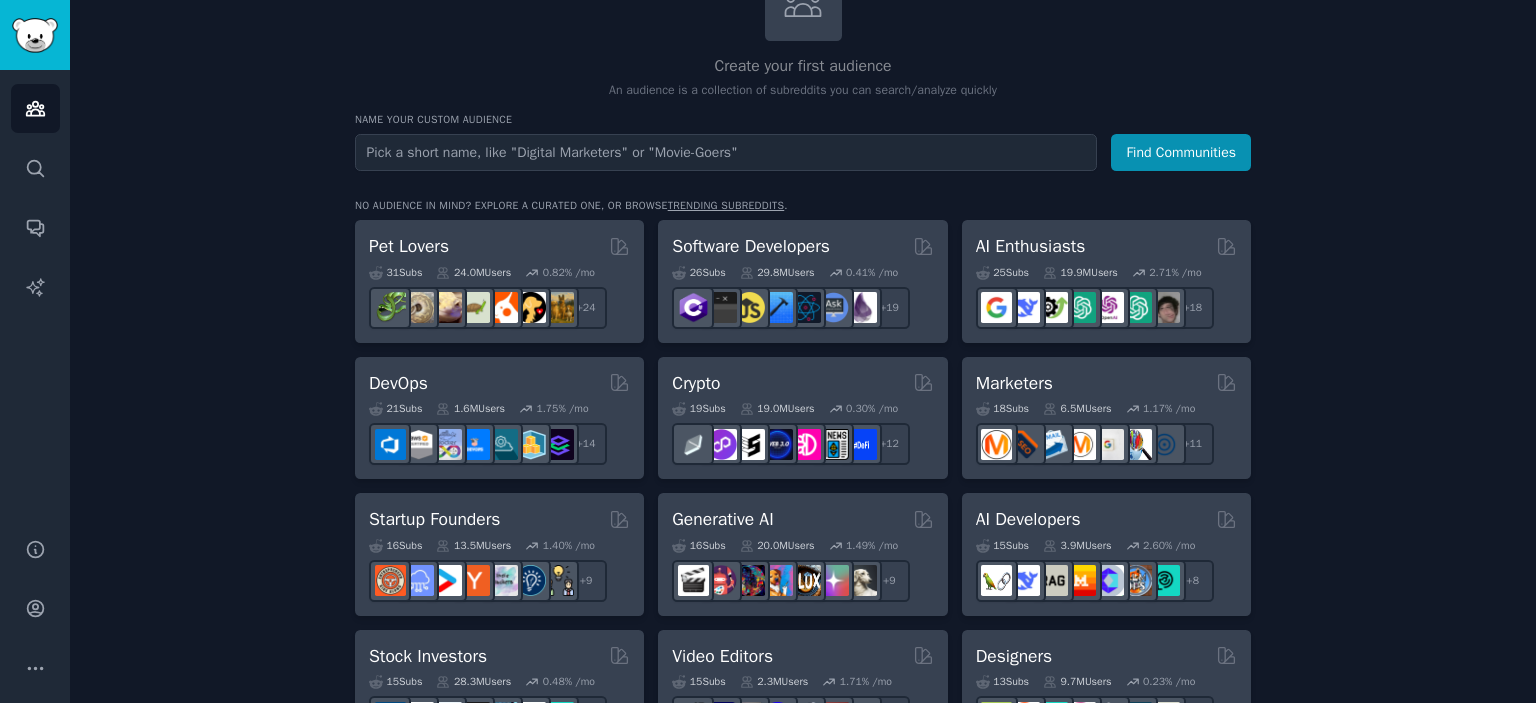 scroll, scrollTop: 160, scrollLeft: 0, axis: vertical 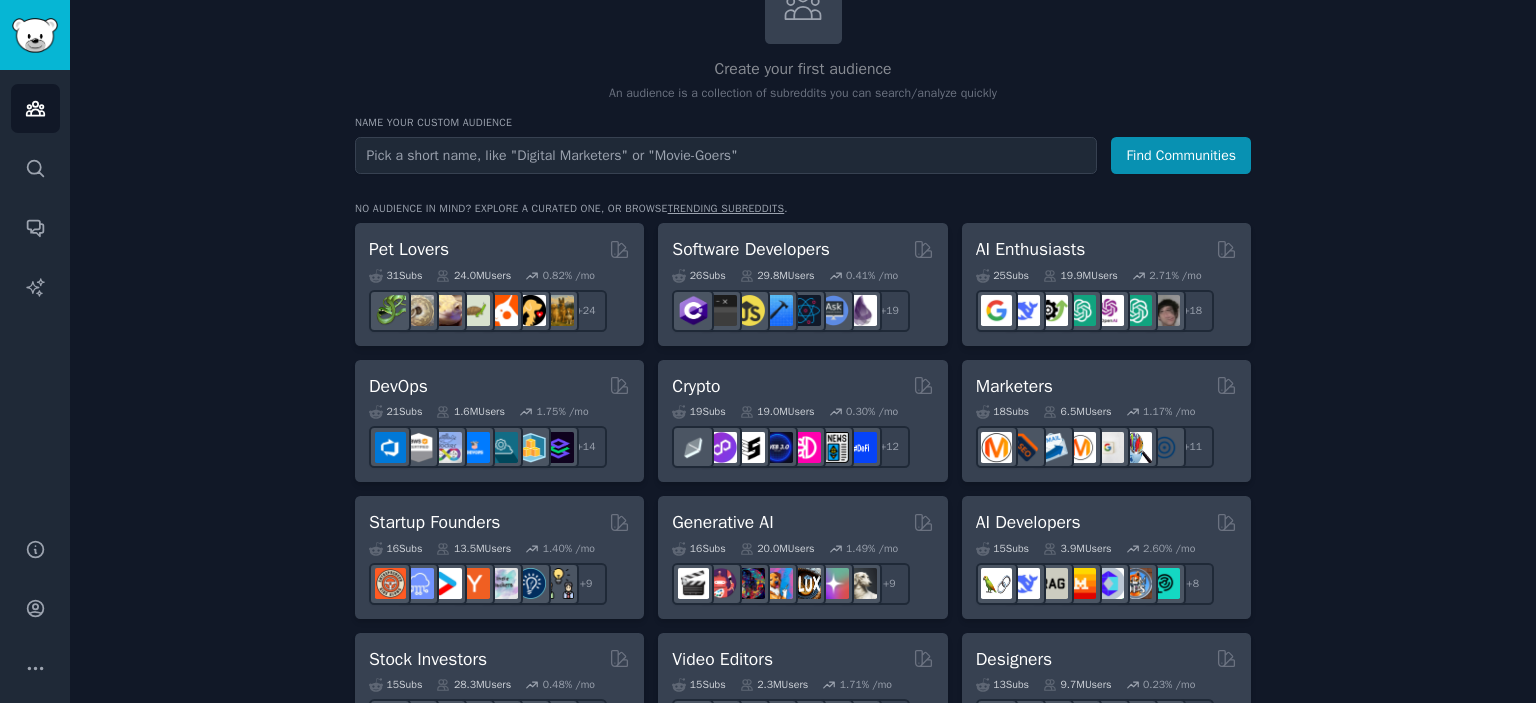 click on "trending subreddits" at bounding box center (726, 208) 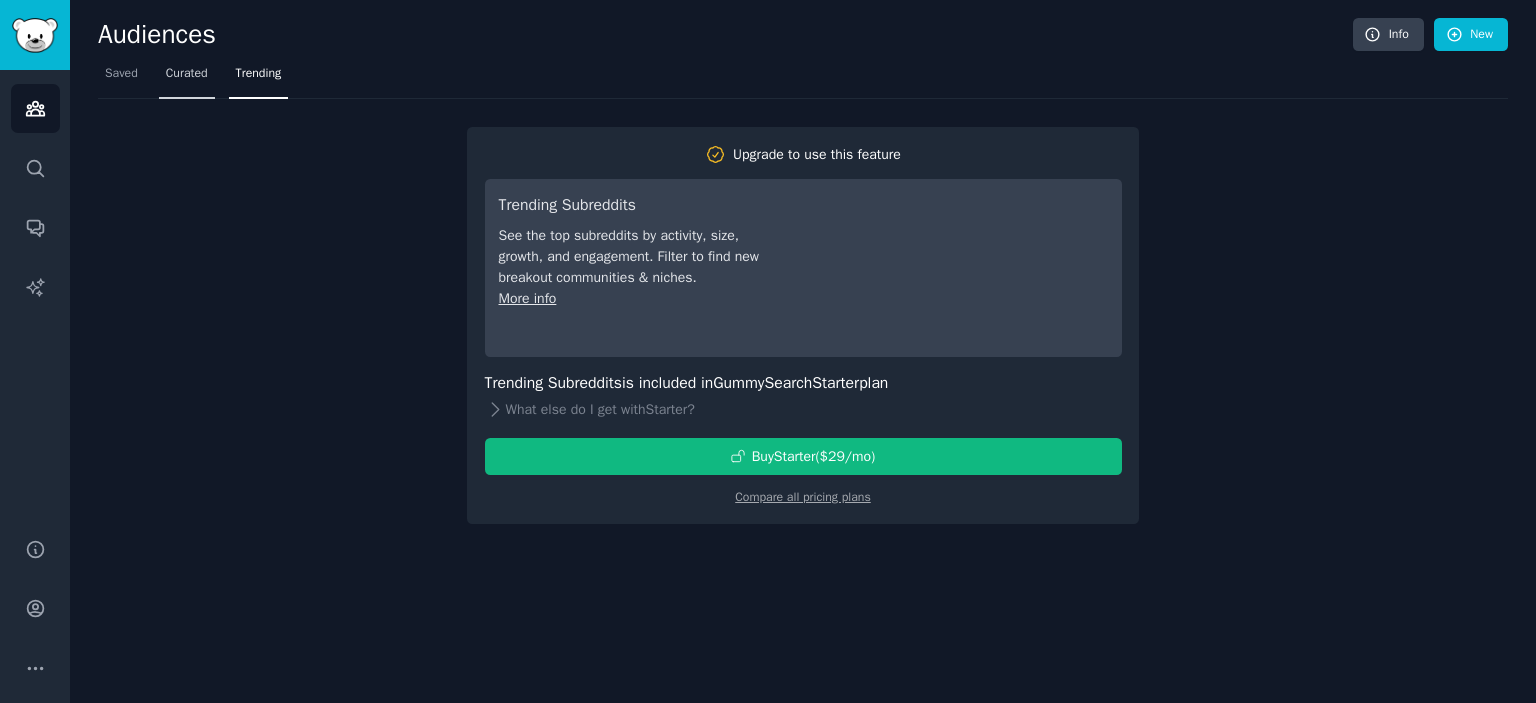 click on "Curated" at bounding box center (187, 74) 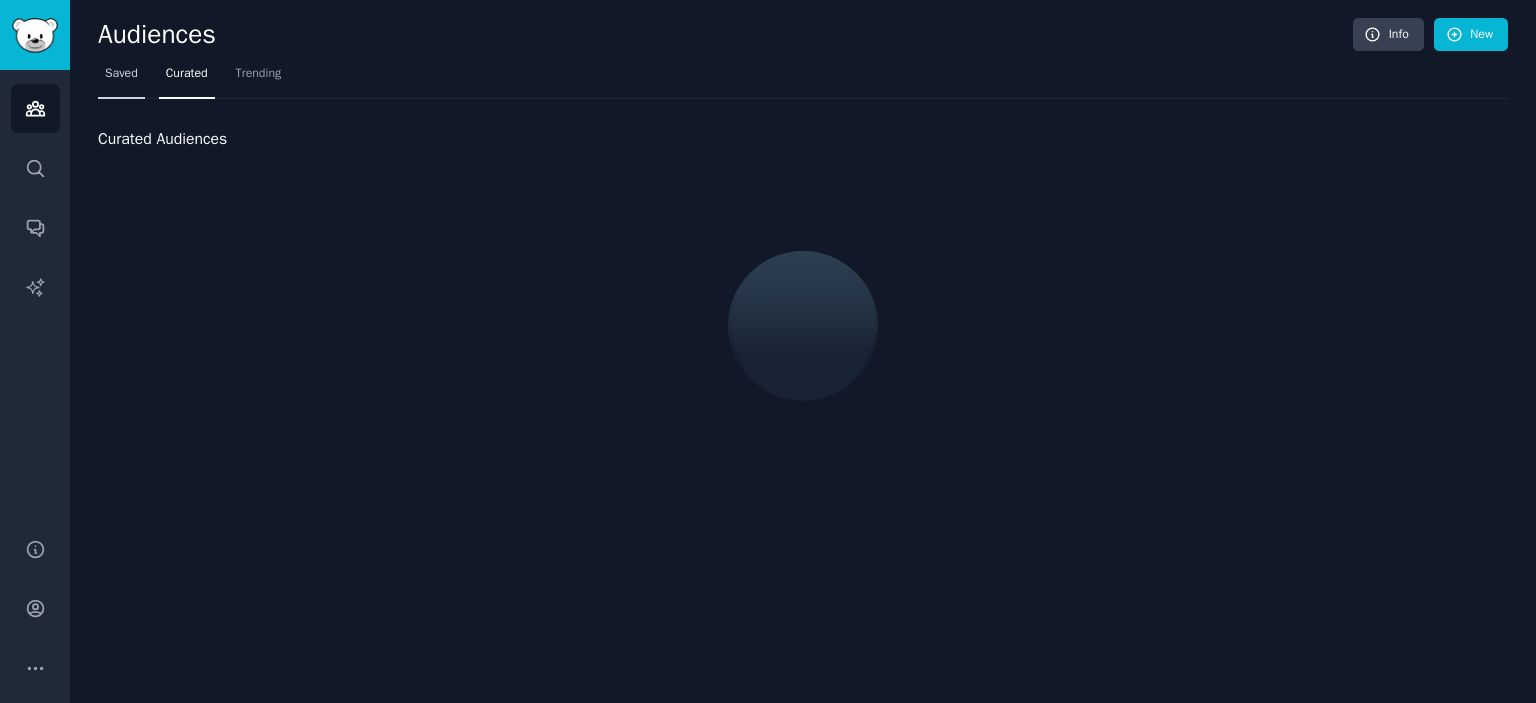click on "Saved" at bounding box center (121, 78) 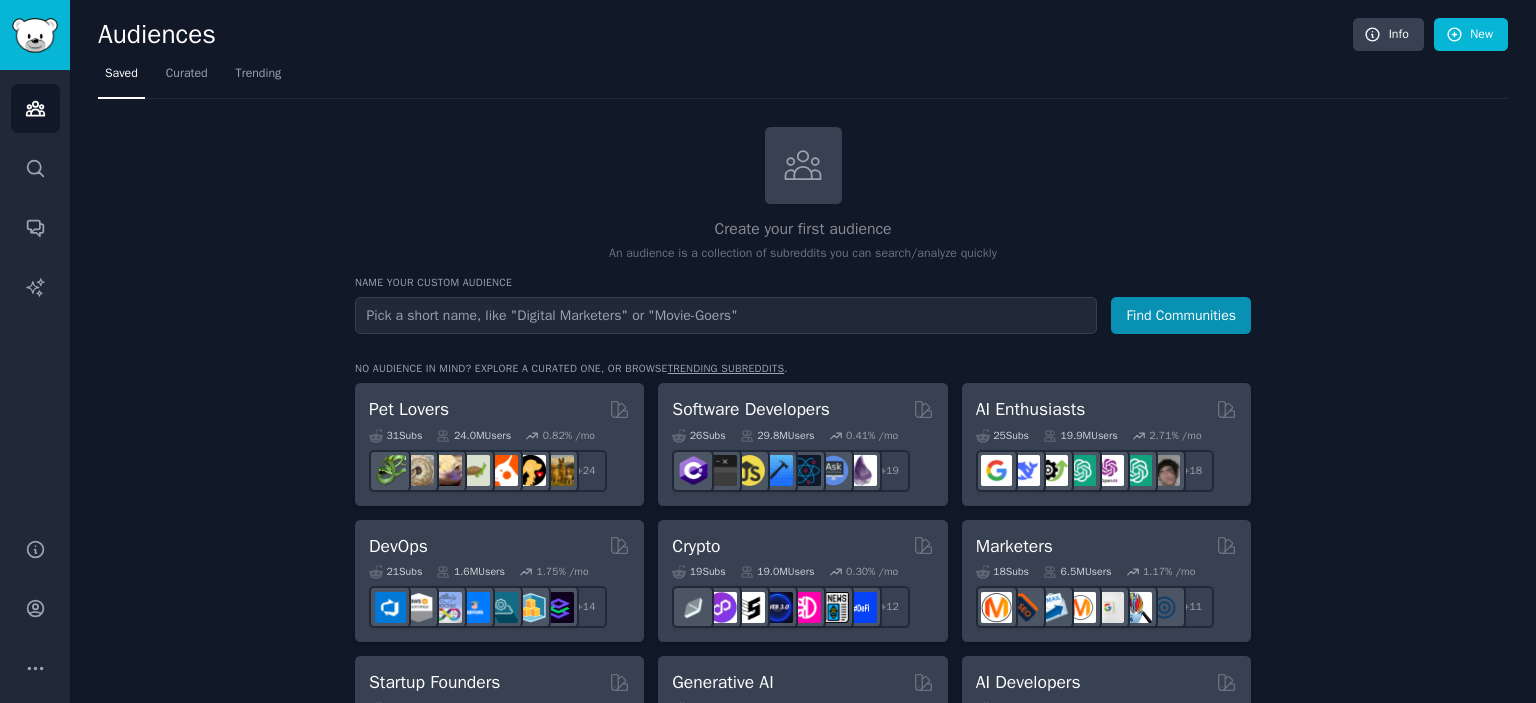 click on "Create your first audience An audience is a collection of subreddits you can search/analyze quickly Name your custom audience Audience Name Find Communities No audience in mind? Explore a curated one, or browse  trending subreddits . Pet Lovers 31  Sub s 24.0M  Users 0.82 % /mo + 24 Software Developers 26  Sub s 29.8M  Users 0.41 % /mo + 19 AI Enthusiasts 25  Sub s 19.9M  Users 2.71 % /mo + 18 DevOps 21  Sub s 1.6M  Users 1.75 % /mo + 14 Crypto 19  Sub s 19.0M  Users 0.30 % /mo + 12 Marketers 18  Sub s 6.5M  Users 1.17 % /mo + 11 Startup Founders 16  Sub s 13.5M  Users 1.40 % /mo + 9 Generative AI 16  Sub s 20.0M  Users 1.49 % /mo + 9 AI Developers 15  Sub s 3.9M  Users 2.60 % /mo + 8 Stock Investors 15  Sub s 28.3M  Users 0.48 % /mo + 8 Video Editors 15  Sub s 2.3M  Users 1.71 % /mo + 8 Designers 13  Sub s 9.7M  Users 0.23 % /mo + 6 Data Scientists 13  Sub s 7.6M  Users 0.57 % /mo + 6 Fitness Enthusiasts 12  Sub s 31.1M  Users 0.21 % /mo + 5 Gardeners 11  Sub s 13.5M  Users 1.51 % /mo + 4 Photographers 11 s" at bounding box center [803, 1204] 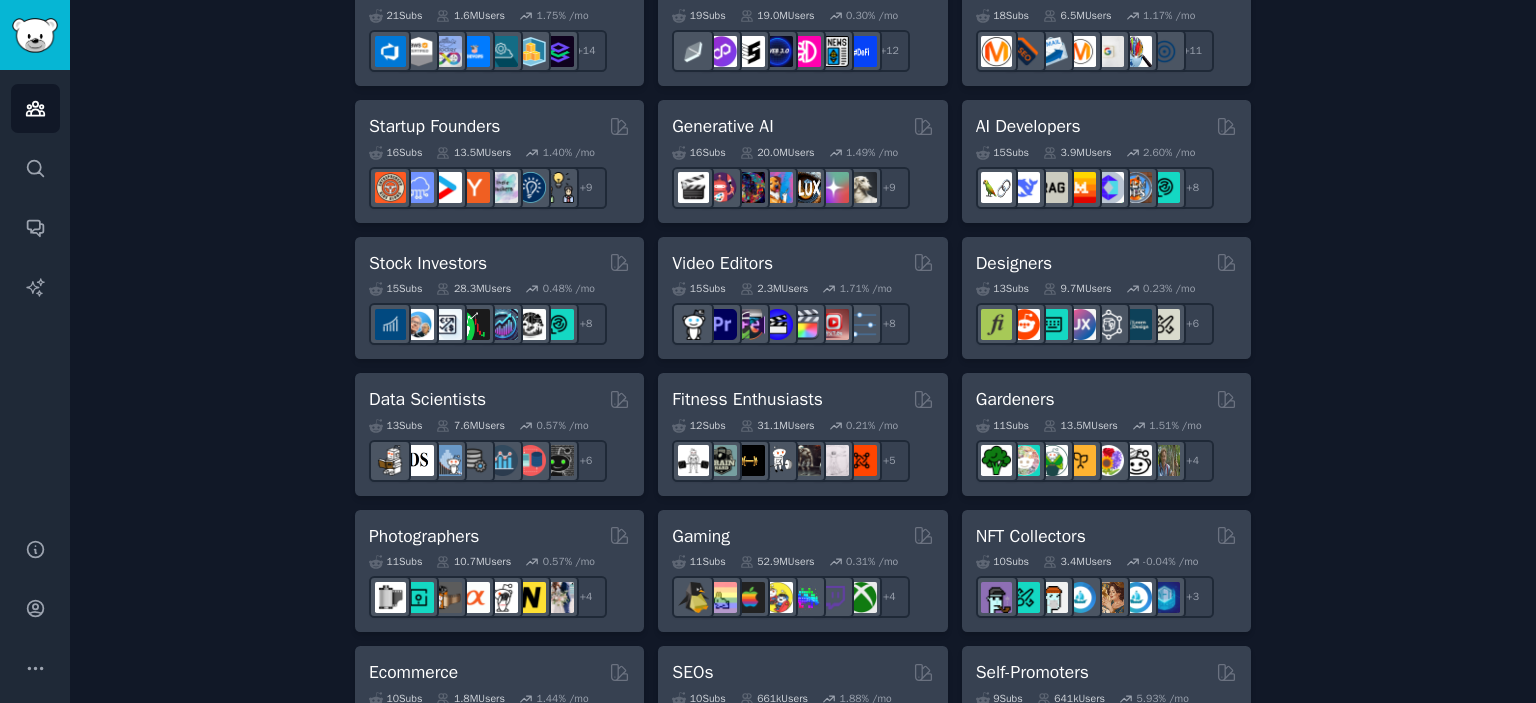 scroll, scrollTop: 560, scrollLeft: 0, axis: vertical 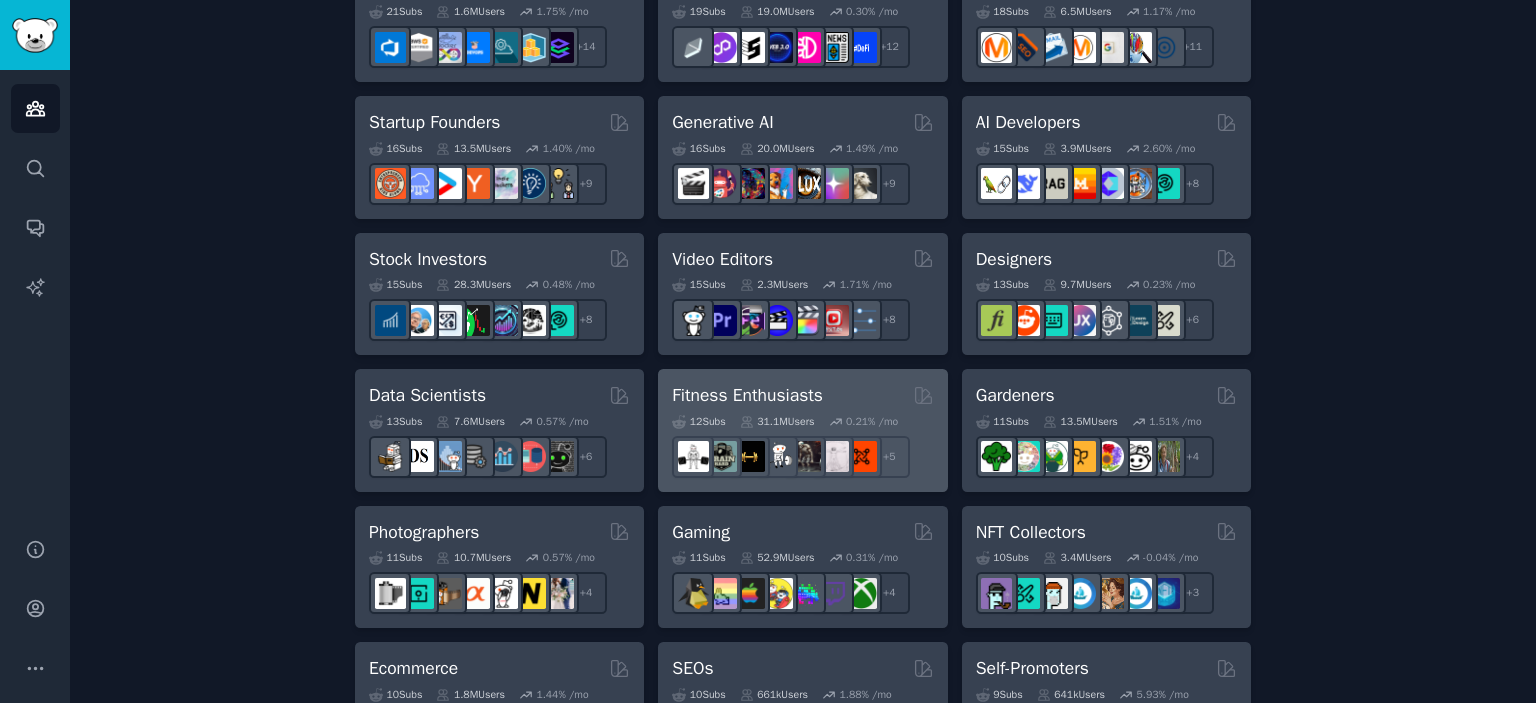 click on "Fitness Enthusiasts" at bounding box center (747, 395) 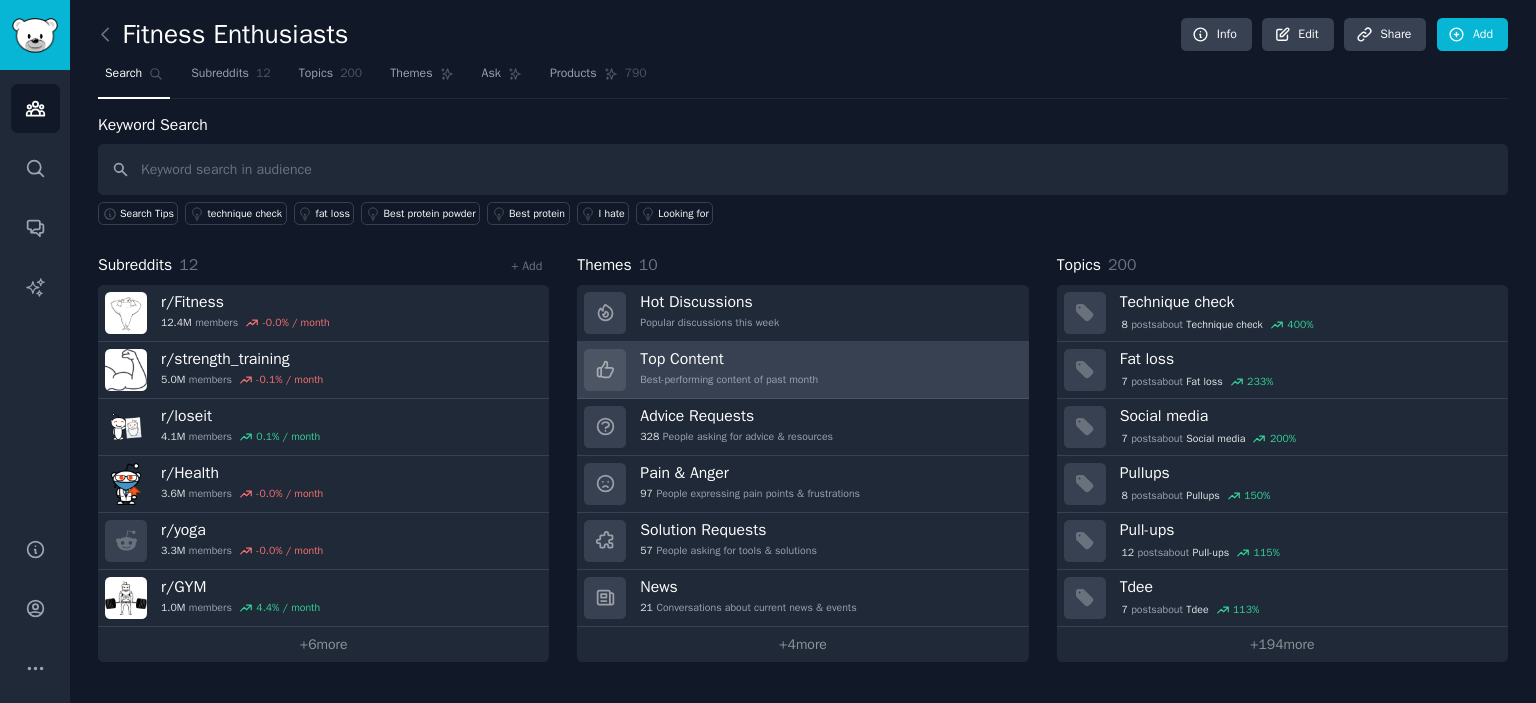 click on "Top Content" at bounding box center [729, 359] 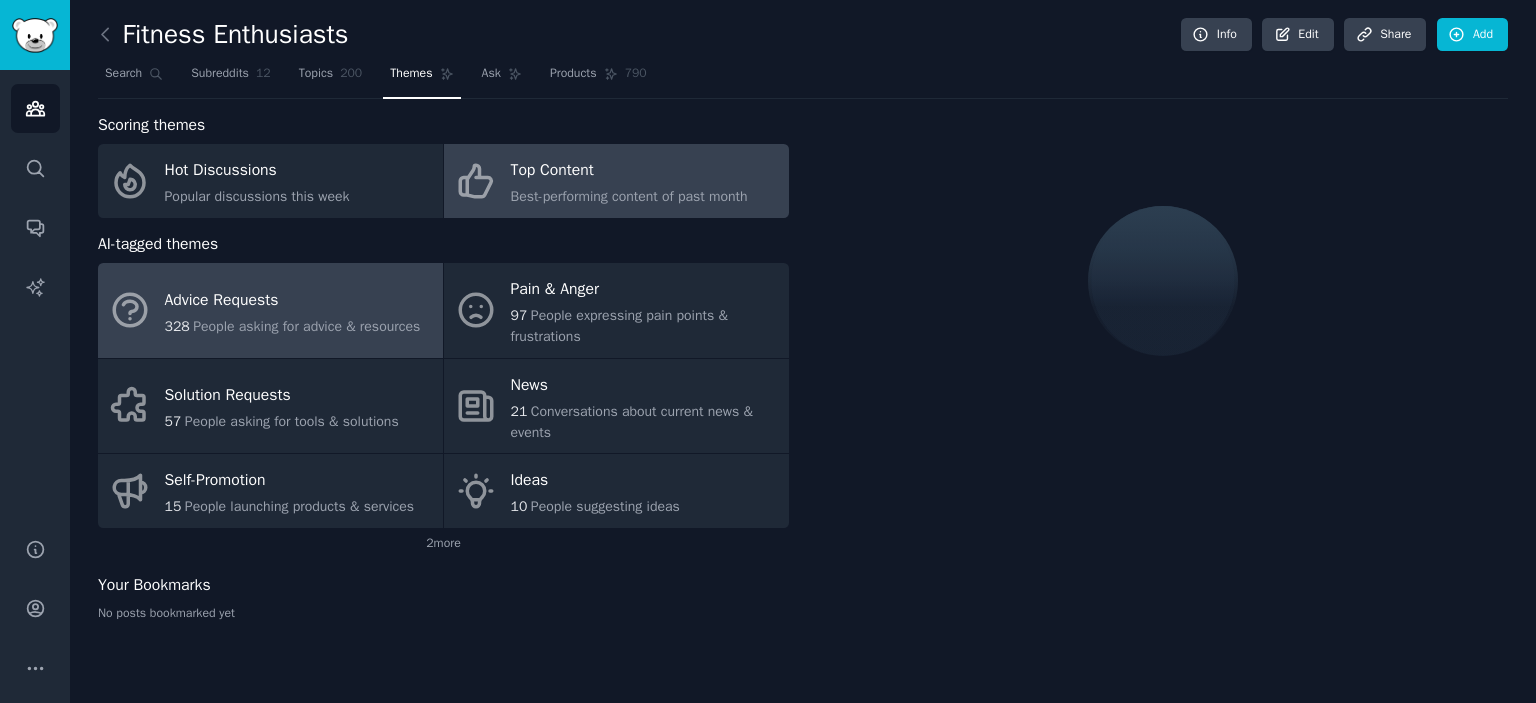 click on "People asking for advice & resources" at bounding box center (306, 326) 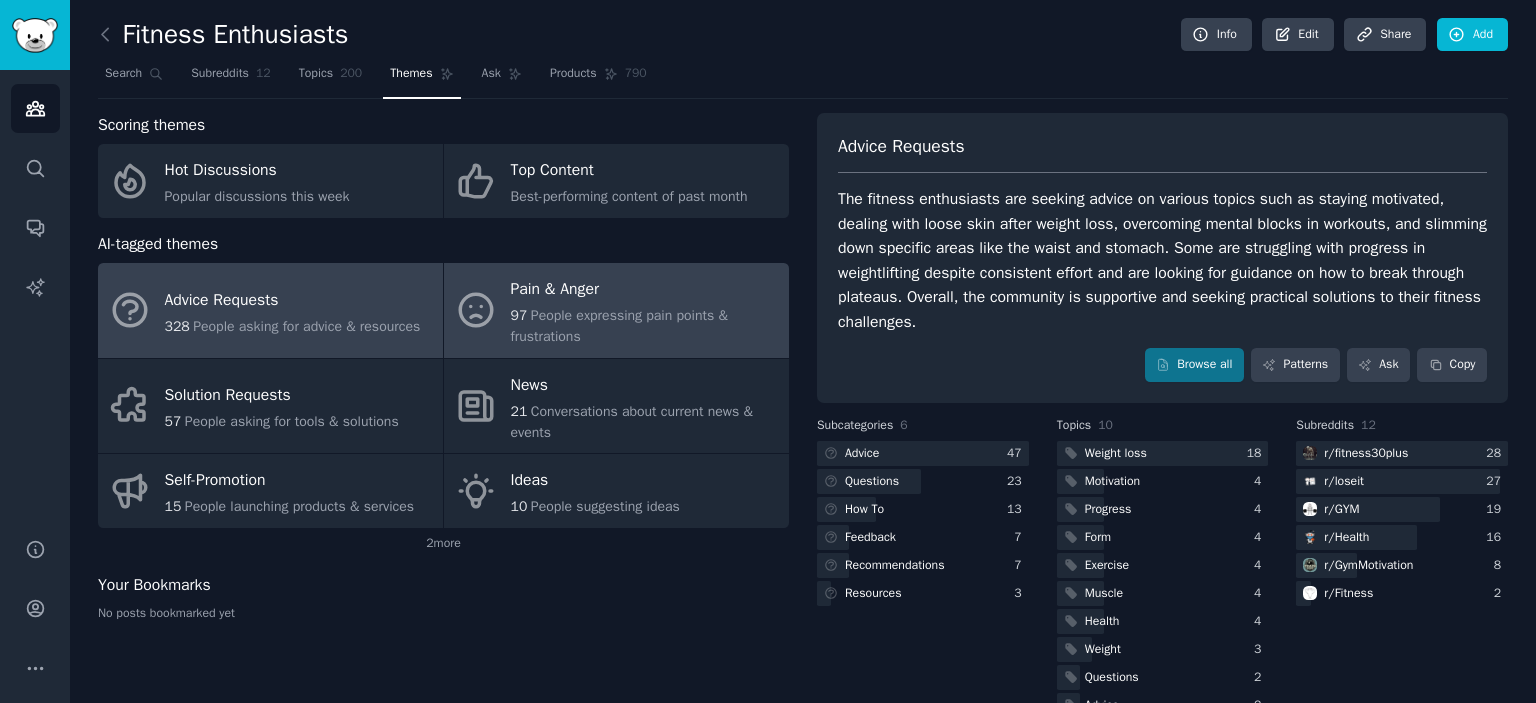 click on "97 People expressing pain points & frustrations" at bounding box center (645, 326) 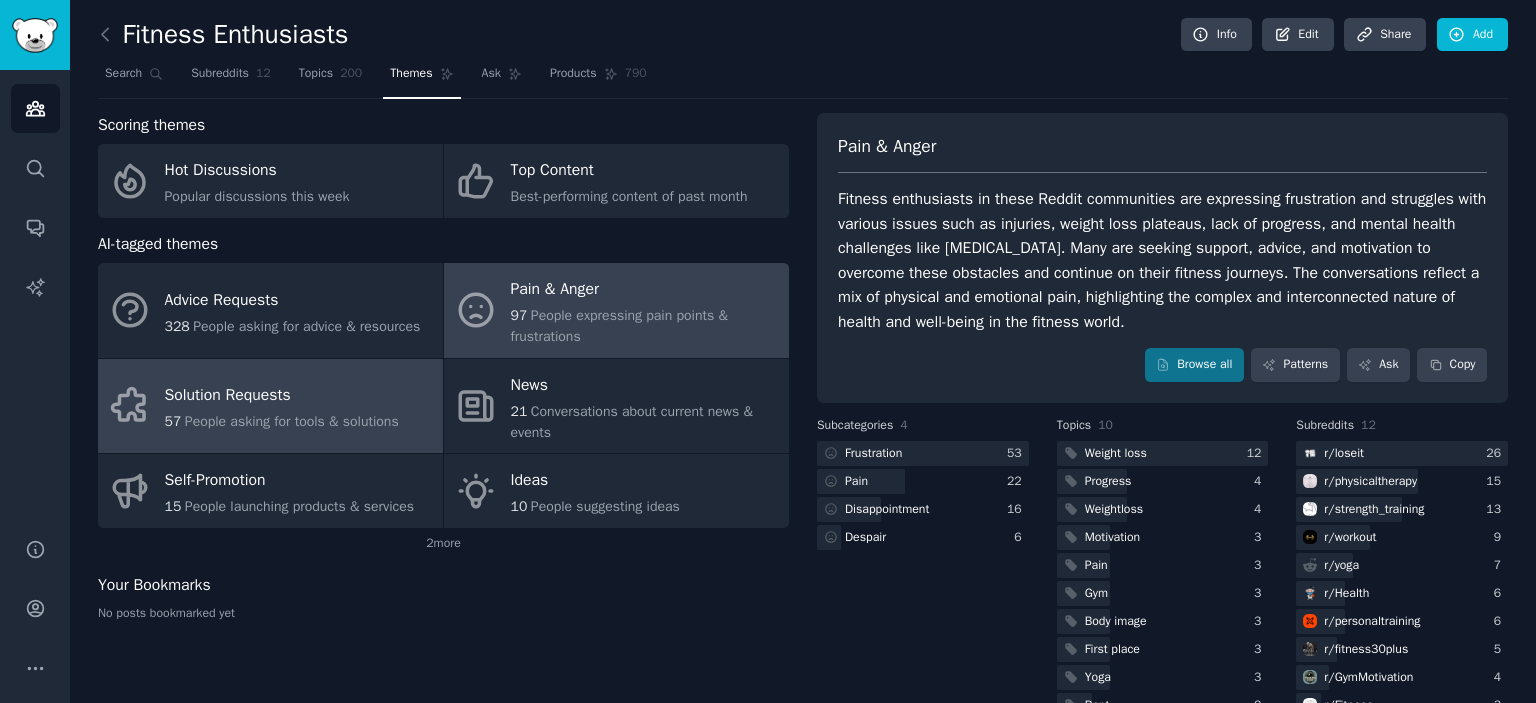 click on "Solution Requests" at bounding box center (282, 396) 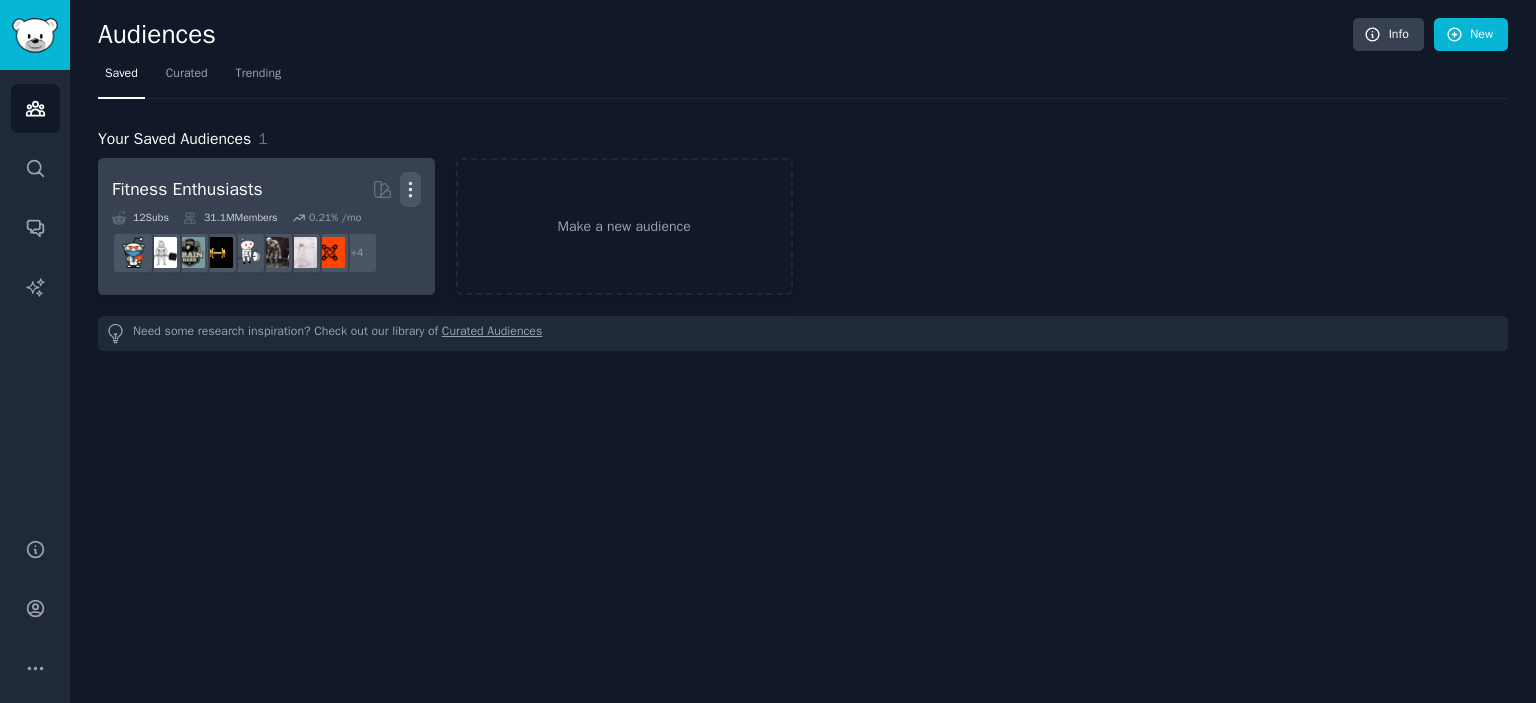 click 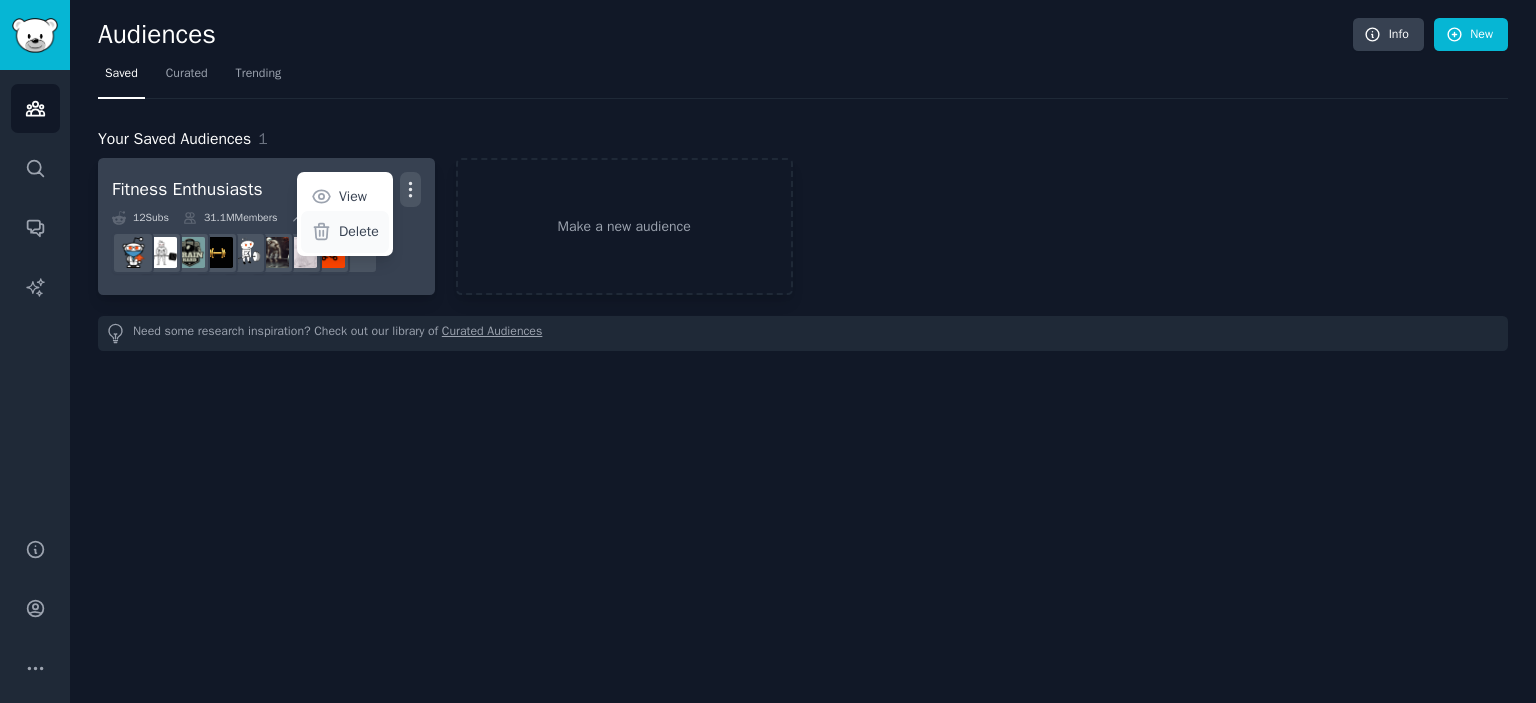click on "Delete" at bounding box center [359, 231] 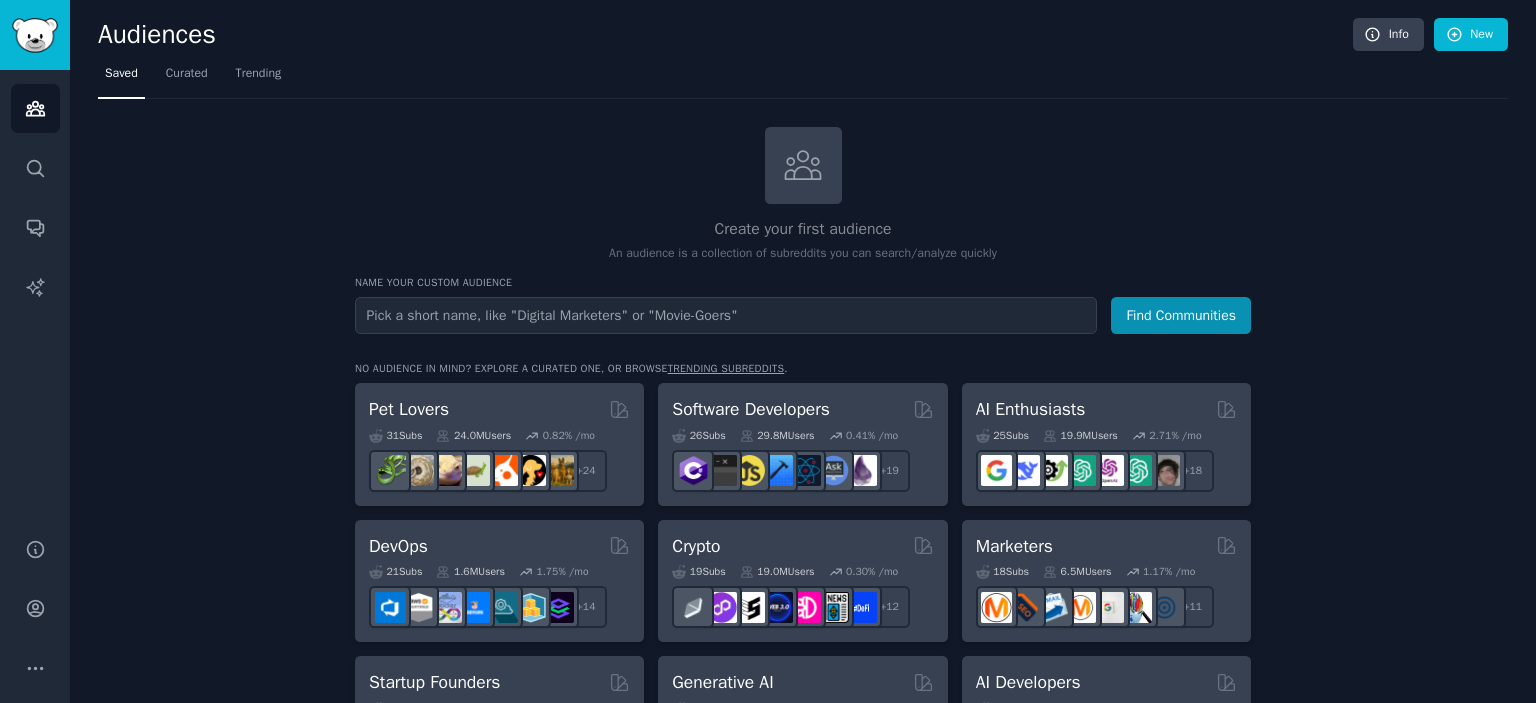 click on "Create your first audience An audience is a collection of subreddits you can search/analyze quickly Name your custom audience Audience Name Find Communities No audience in mind? Explore a curated one, or browse  trending subreddits . Pet Lovers 31  Sub s 24.0M  Users 0.82 % /mo + 24 Software Developers 26  Sub s 29.8M  Users 0.41 % /mo + 19 AI Enthusiasts 25  Sub s 19.9M  Users 2.71 % /mo + 18 DevOps 21  Sub s 1.6M  Users 1.75 % /mo + 14 Crypto 19  Sub s 19.0M  Users 0.30 % /mo + 12 Marketers 18  Sub s 6.5M  Users 1.17 % /mo + 11 Startup Founders 16  Sub s 13.5M  Users 1.40 % /mo + 9 Generative AI 16  Sub s 20.0M  Users 1.49 % /mo + 9 AI Developers 15  Sub s 3.9M  Users 2.60 % /mo + 8 Stock Investors 15  Sub s 28.3M  Users 0.48 % /mo + 8 Video Editors 15  Sub s 2.3M  Users 1.71 % /mo + 8 Designers 13  Sub s 9.7M  Users 0.23 % /mo + 6 Data Scientists 13  Sub s 7.6M  Users 0.57 % /mo + 6 Fitness Enthusiasts 12  Sub s 31.1M  Users 0.21 % /mo + 5 Gardeners 11  Sub s 13.5M  Users 1.51 % /mo + 4 Photographers 11 s" at bounding box center [803, 1204] 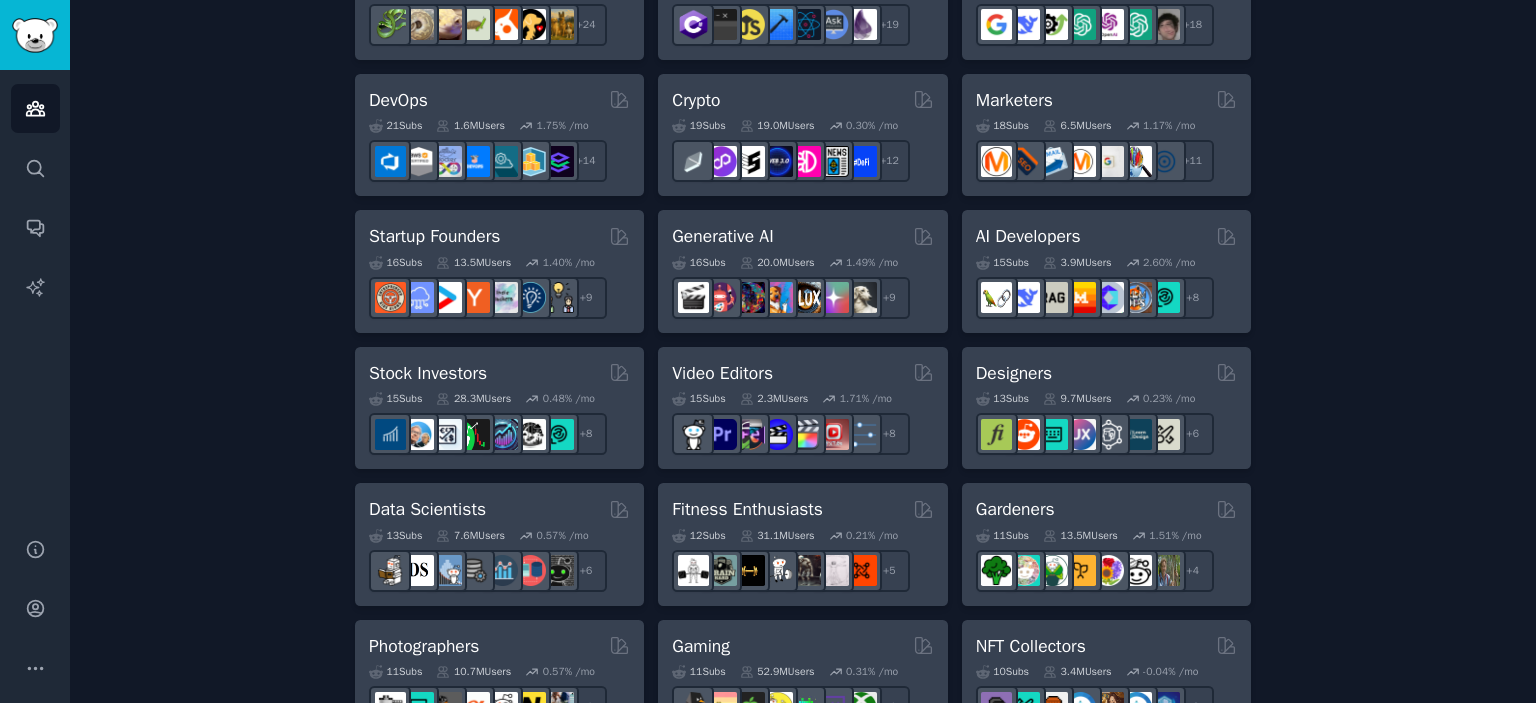 scroll, scrollTop: 440, scrollLeft: 0, axis: vertical 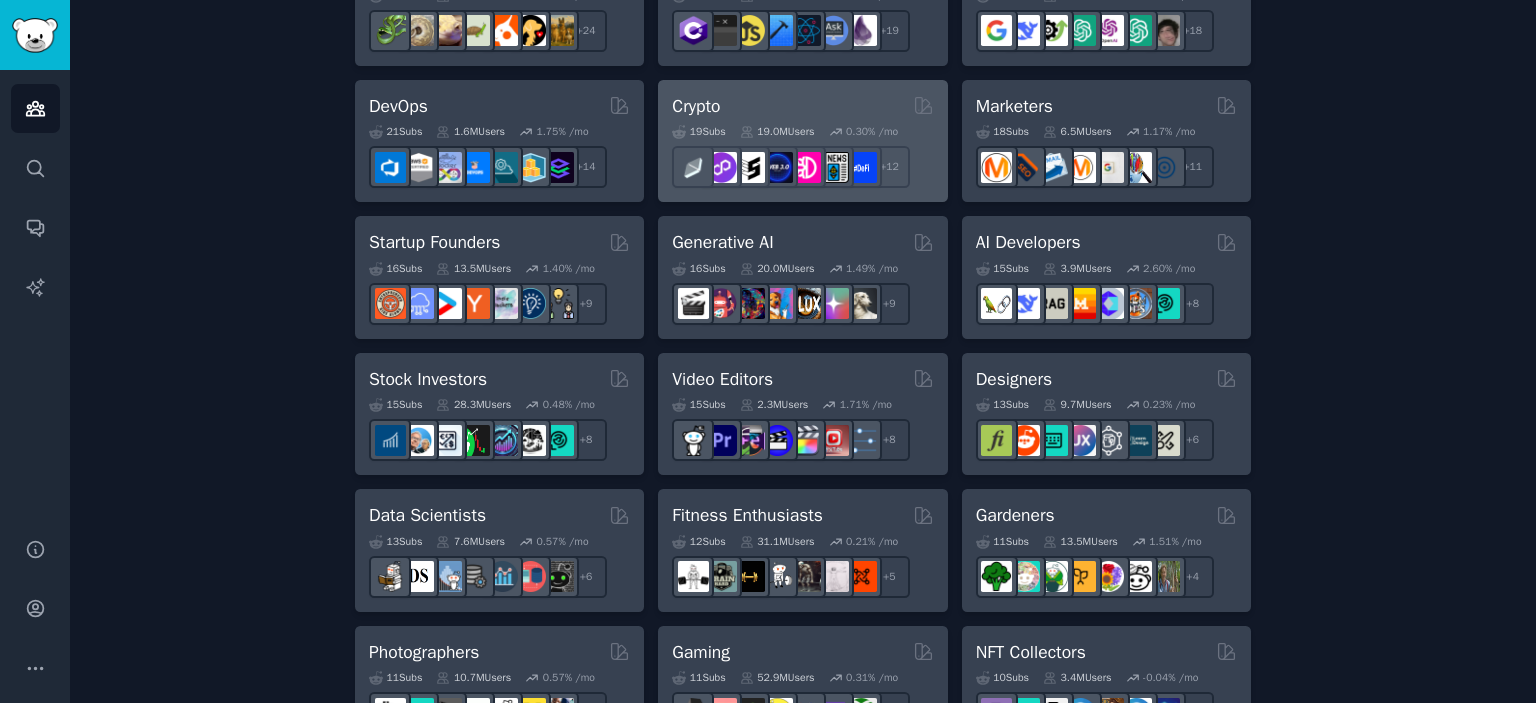 click on "19.0M  Users" at bounding box center [777, 132] 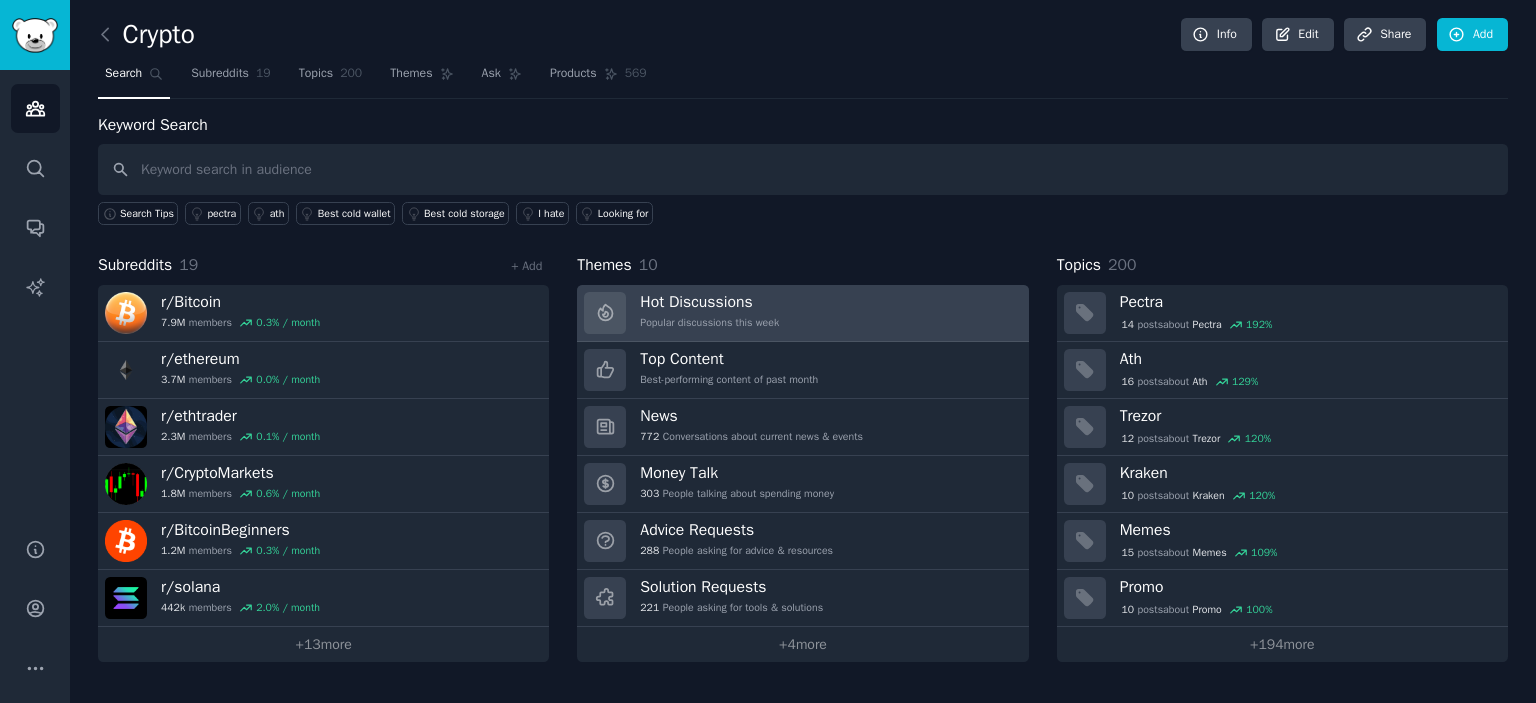click on "Popular discussions this week" at bounding box center (709, 323) 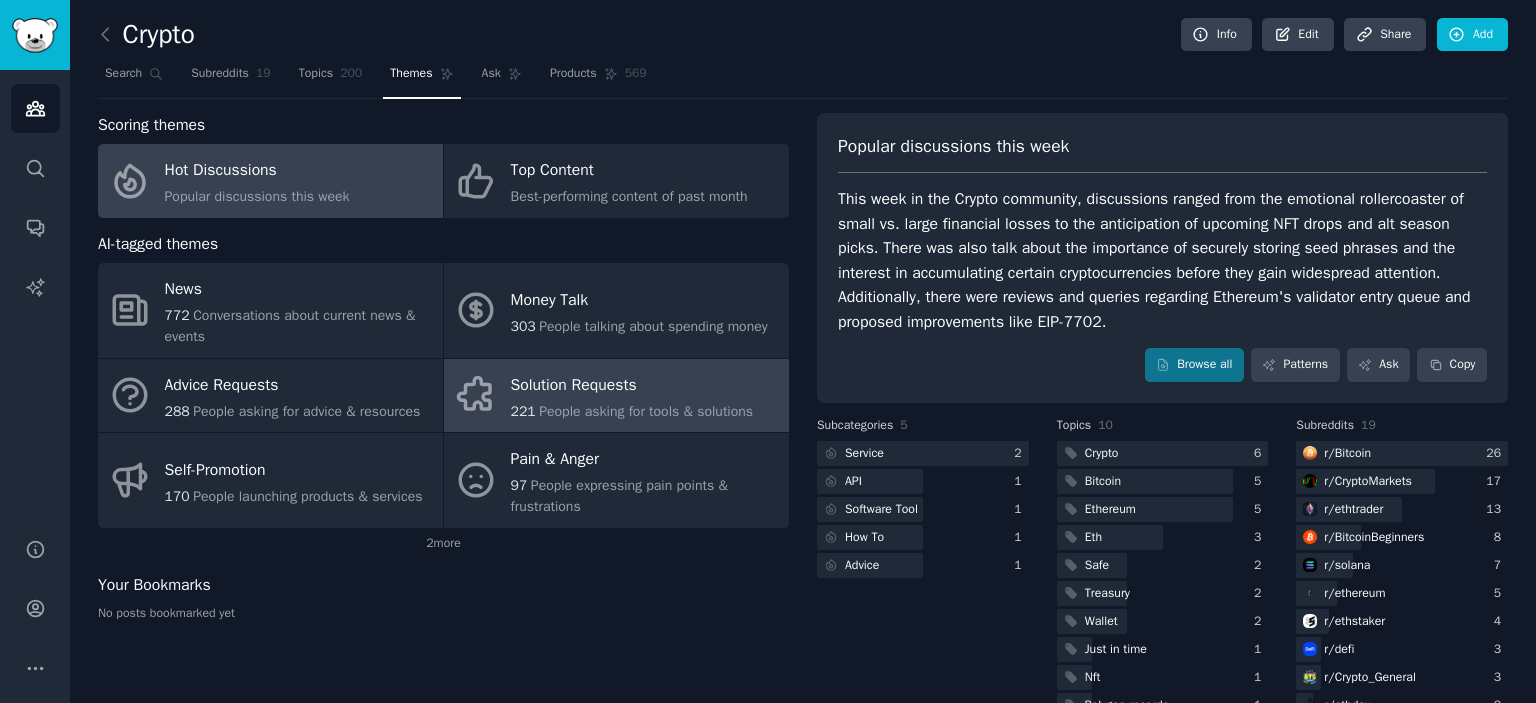 click on "People asking for tools & solutions" at bounding box center (646, 411) 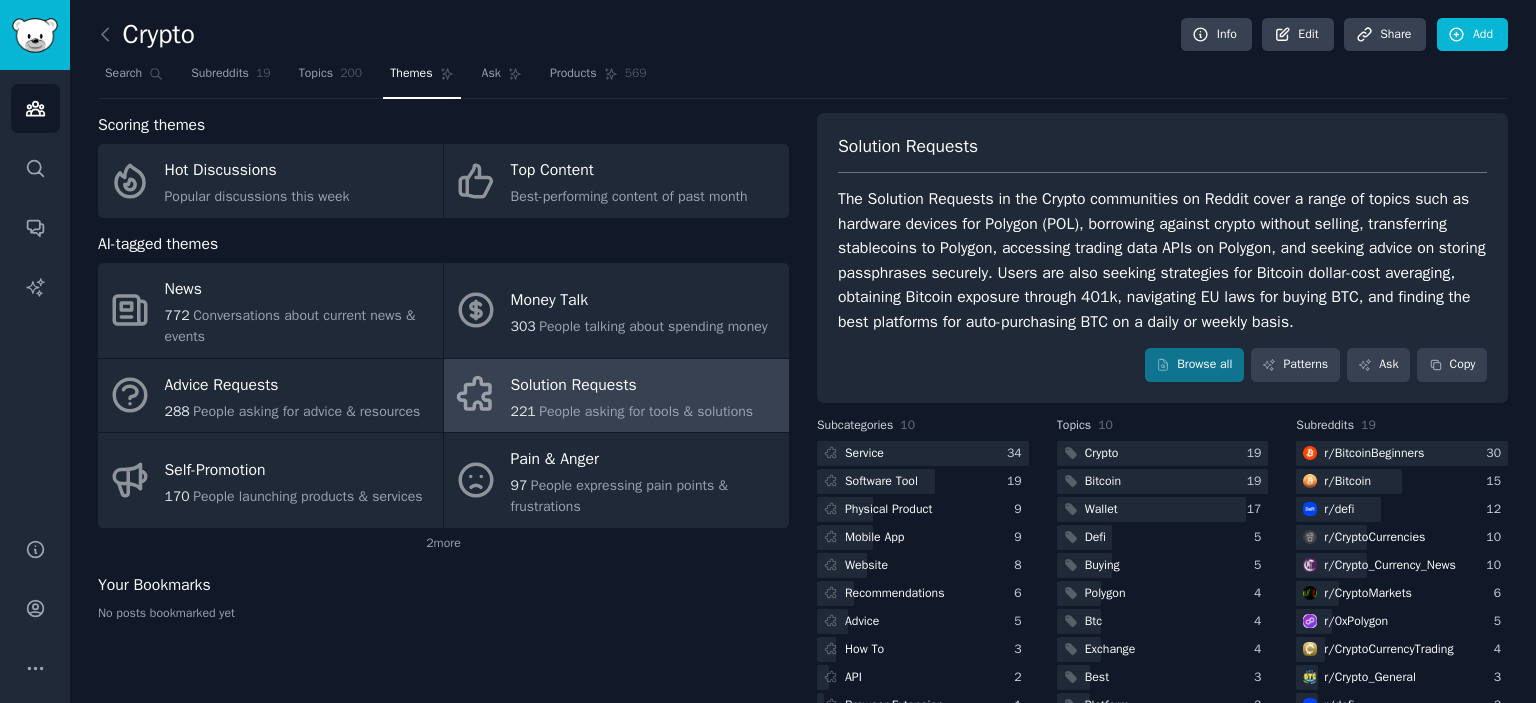 drag, startPoint x: 984, startPoint y: 222, endPoint x: 1064, endPoint y: 222, distance: 80 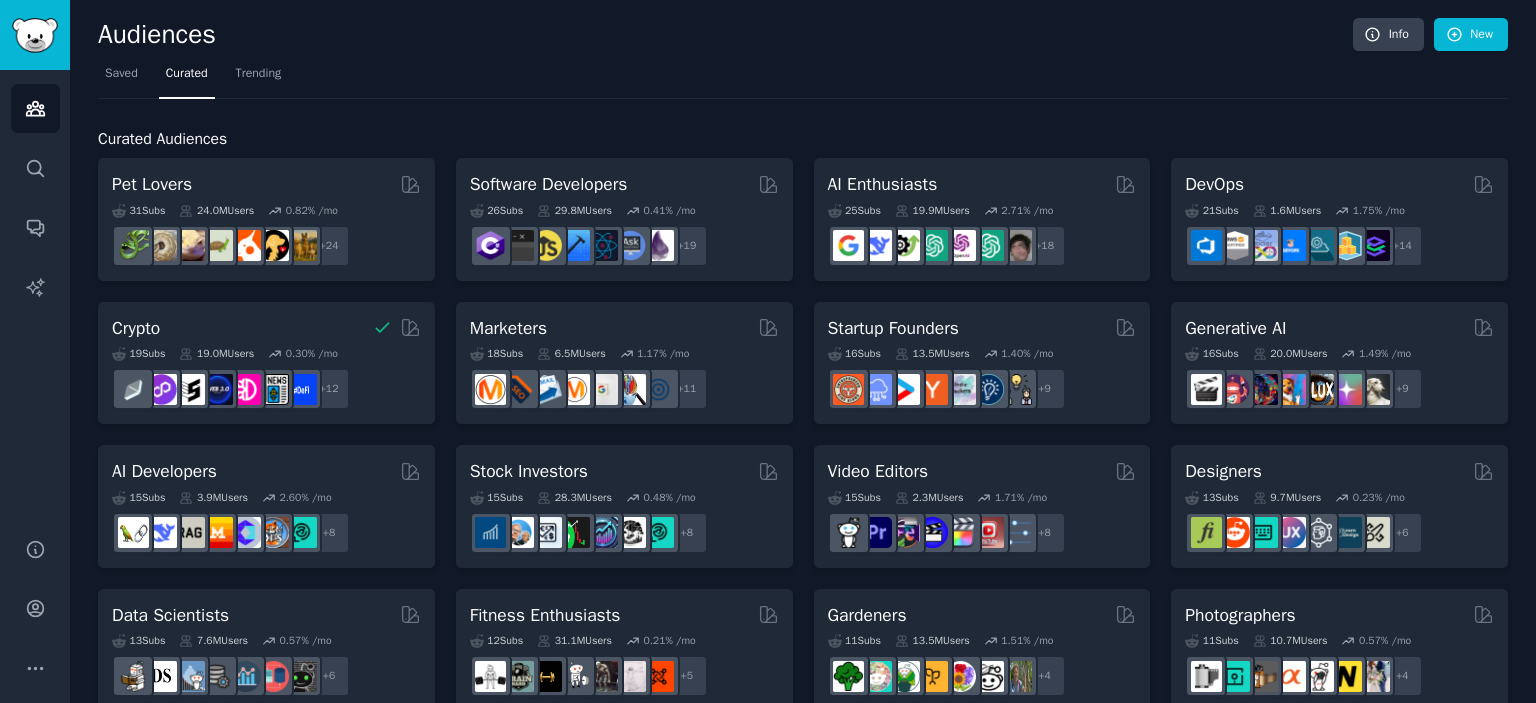click on "Curated Audiences Pet Lovers Curated by GummySearch 31  Sub s 24.0M  Users 0.82 % /mo + 24 Software Developers 26  Sub s 29.8M  Users 0.41 % /mo + 19 AI Enthusiasts 25  Sub s 19.9M  Users 2.71 % /mo r/ArtificalIntelligence + 18 DevOps 21  Sub s 1.6M  Users 1.75 % /mo + 14 Crypto 19  Sub s 19.0M  Users 0.30 % /mo + 12 Marketers 18  Sub s 6.5M  Users 1.17 % /mo + 11 Startup Founders 16  Sub s 13.5M  Users 1.40 % /mo + 9 Generative AI 16  Sub s 20.0M  Users 1.49 % /mo + 9 AI Developers 15  Sub s 3.9M  Users 2.60 % /mo + 8 Stock Investors 15  Sub s 28.3M  Users 0.48 % /mo + 8 Video Editors 15  Sub s 2.3M  Users 1.71 % /mo + 8 Designers 13  Sub s 9.7M  Users 0.23 % /mo + 6 Data Scientists 13  Sub s 7.6M  Users 0.57 % /mo + 6 Fitness Enthusiasts 12  Sub s 31.1M  Users 0.21 % /mo + 5 Gardeners 11  Sub s 13.5M  Users 1.51 % /mo + 4 Photographers 11  Sub s 10.7M  Users 0.57 % /mo + 4 Gaming 11  Sub s 52.9M  Users 0.31 % /mo + 4 NFT Collectors 10  Sub s 3.4M  Users -0.04 % /mo + 3 Ecommerce 10  Sub s 1.8M  Users 1.44 +" at bounding box center [803, 836] 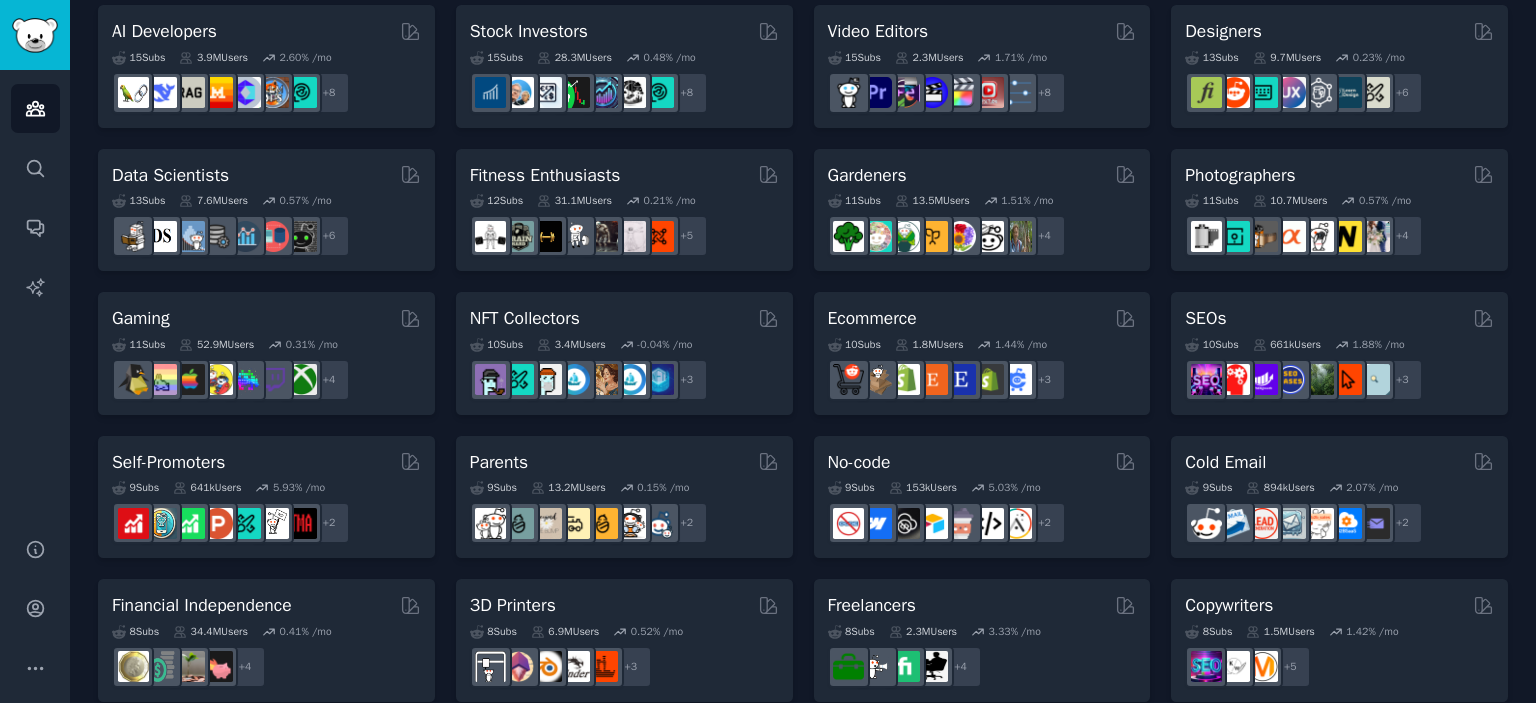 scroll, scrollTop: 480, scrollLeft: 0, axis: vertical 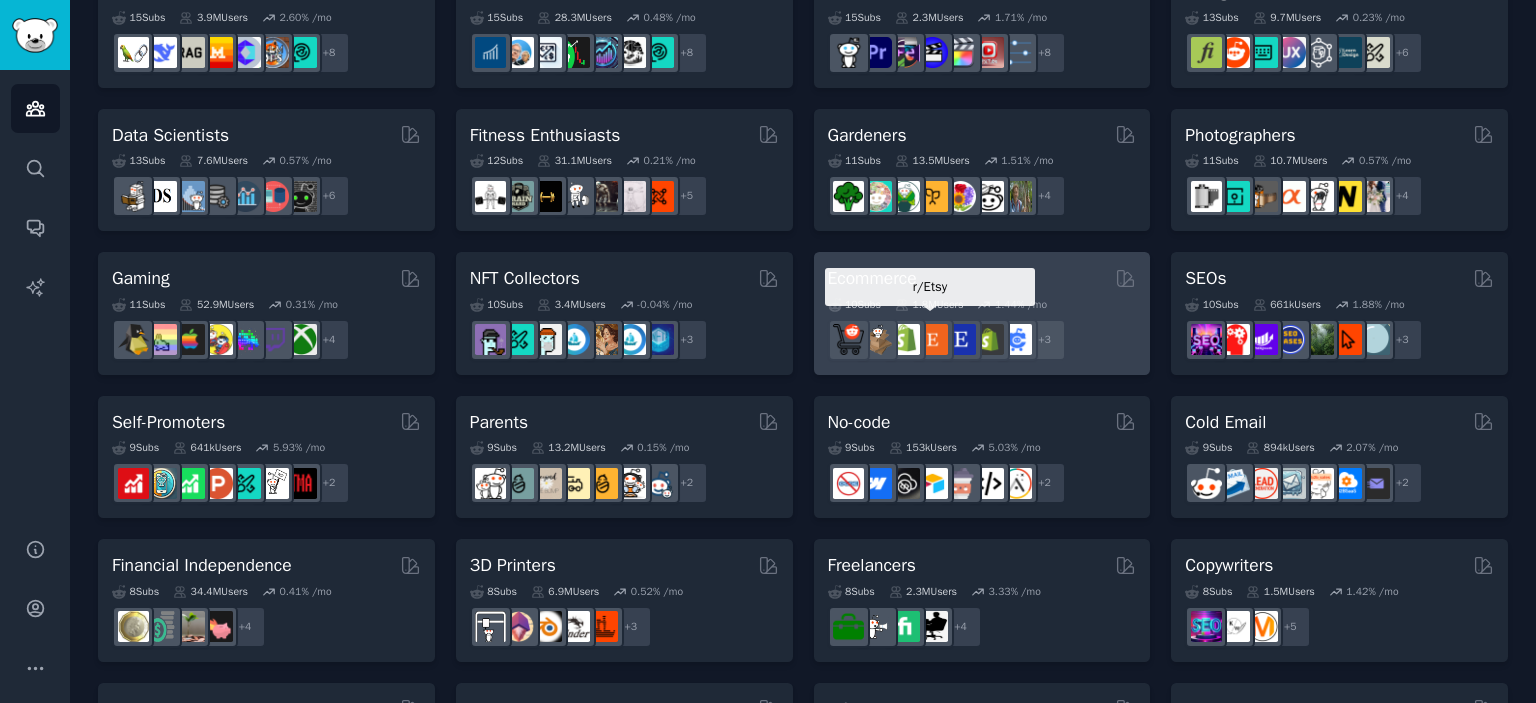 click at bounding box center [932, 339] 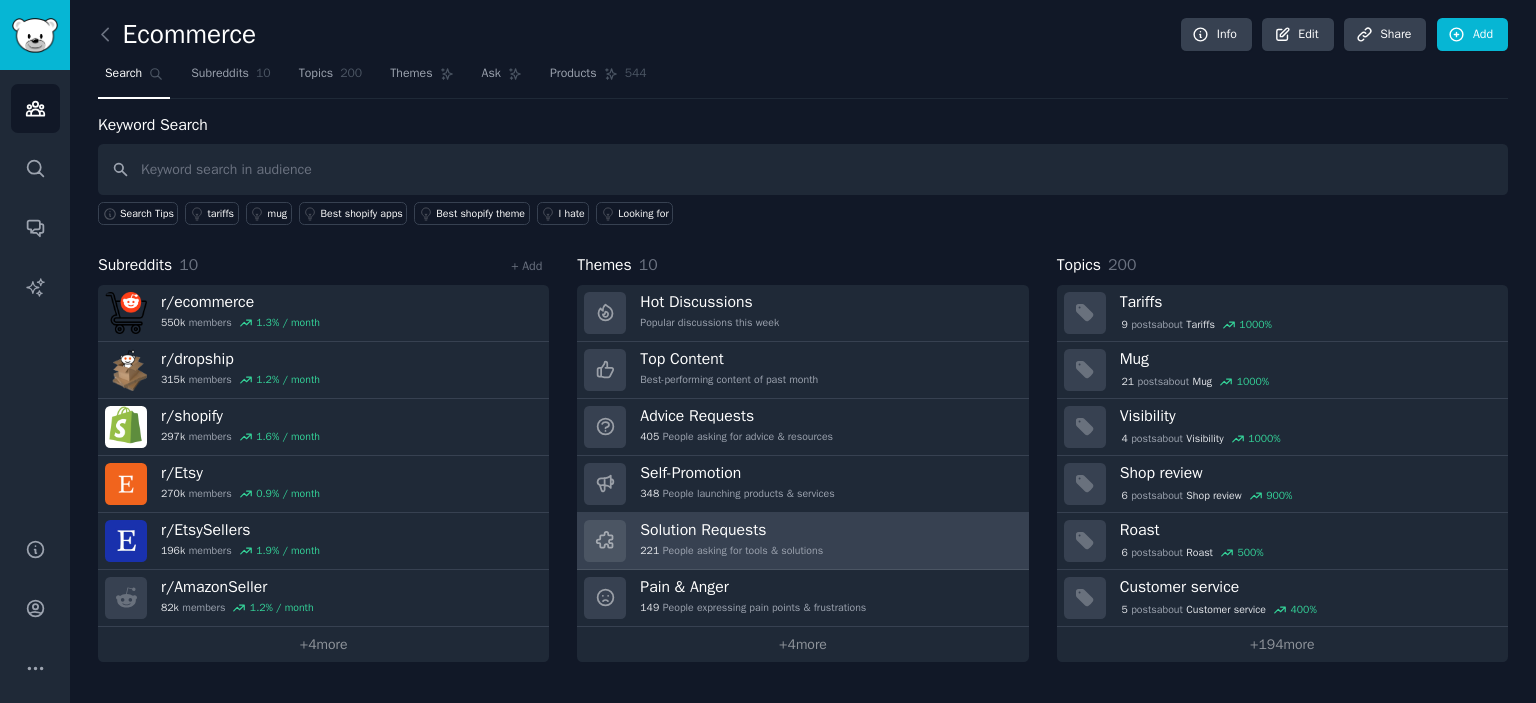 click on "221 People asking for tools & solutions" at bounding box center (731, 551) 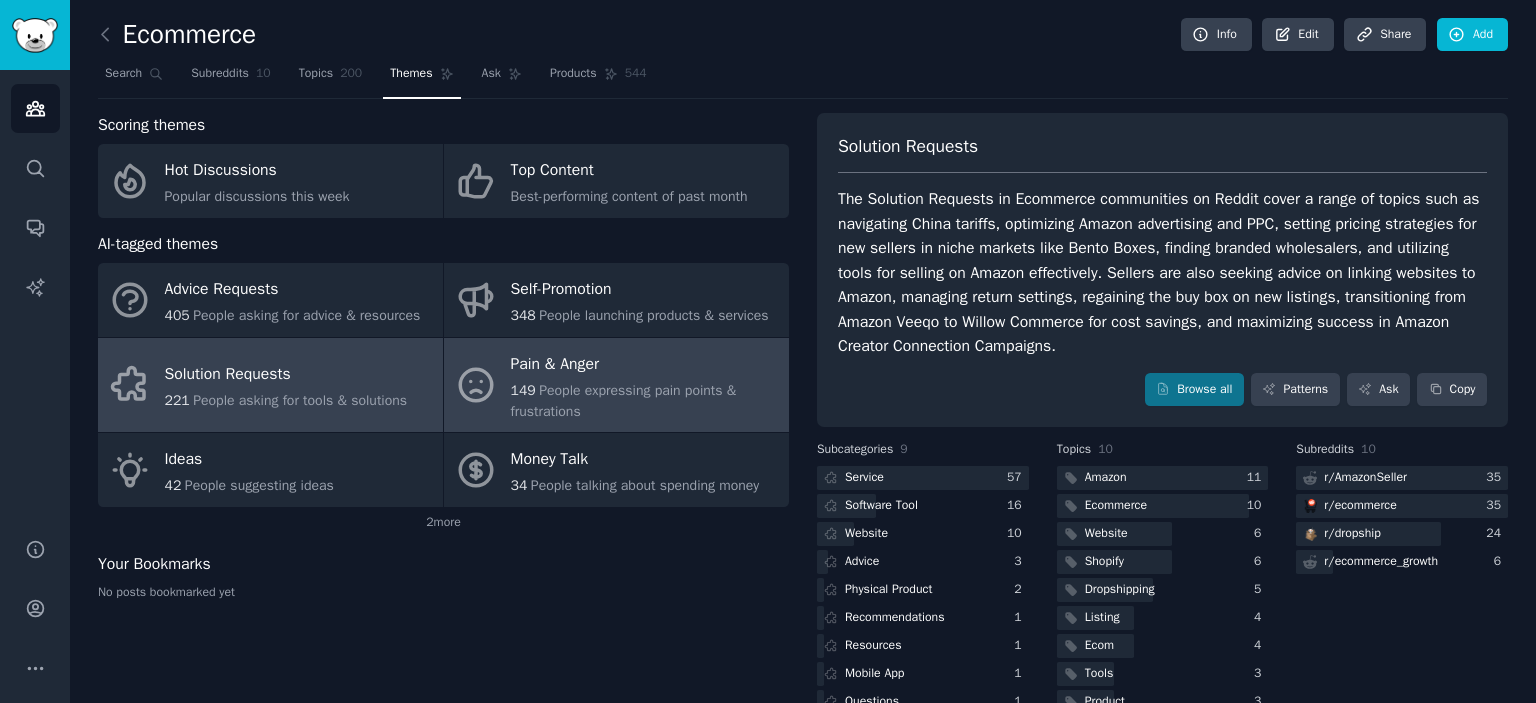 click on "People expressing pain points & frustrations" at bounding box center (624, 401) 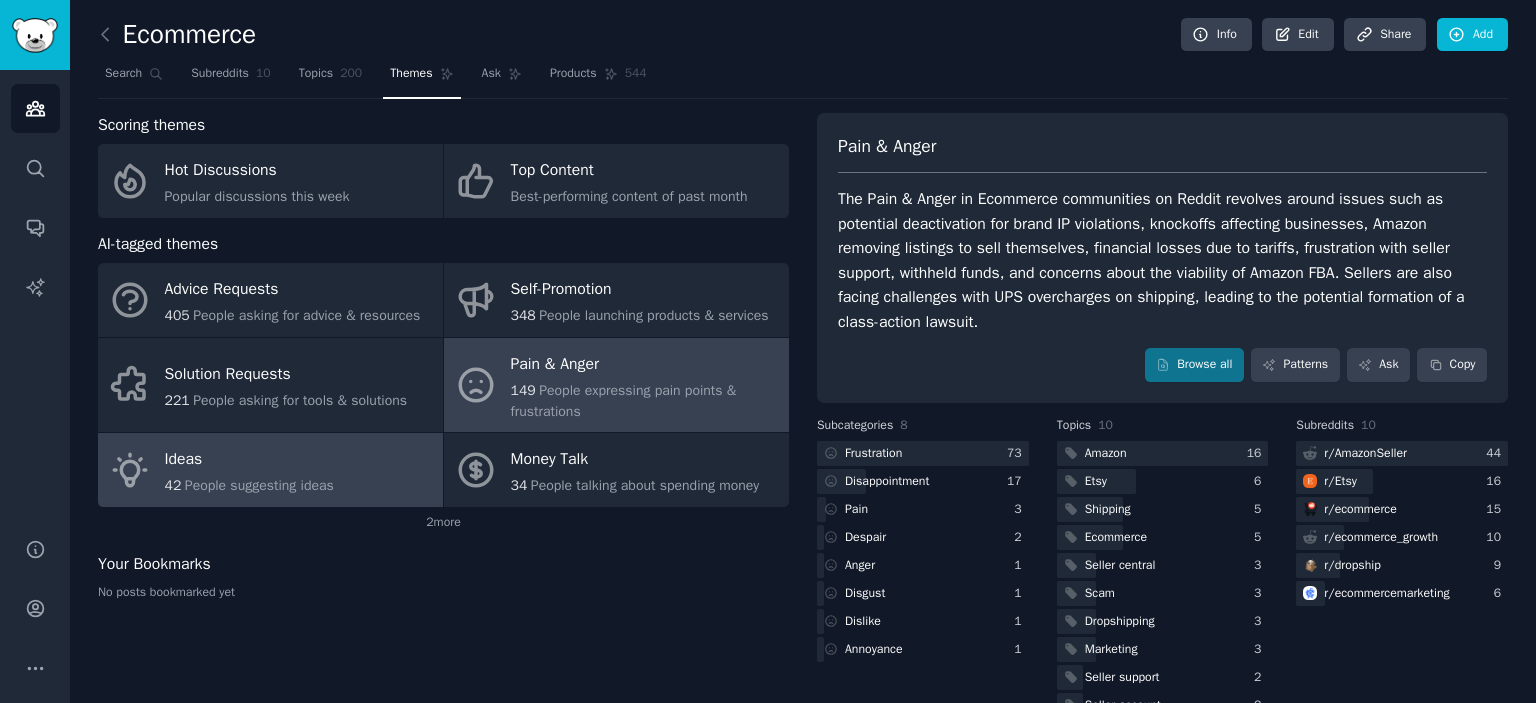 click on "Ideas" at bounding box center [249, 460] 